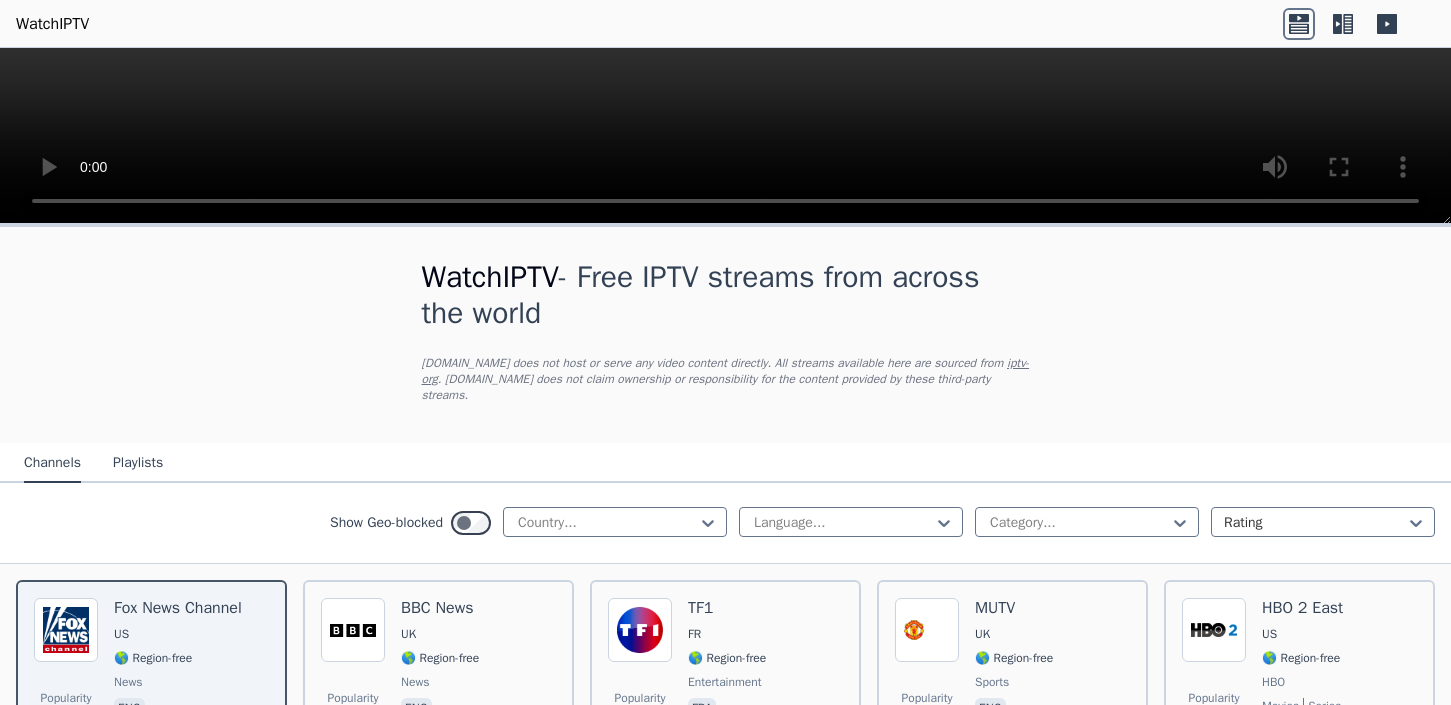 scroll, scrollTop: 0, scrollLeft: 0, axis: both 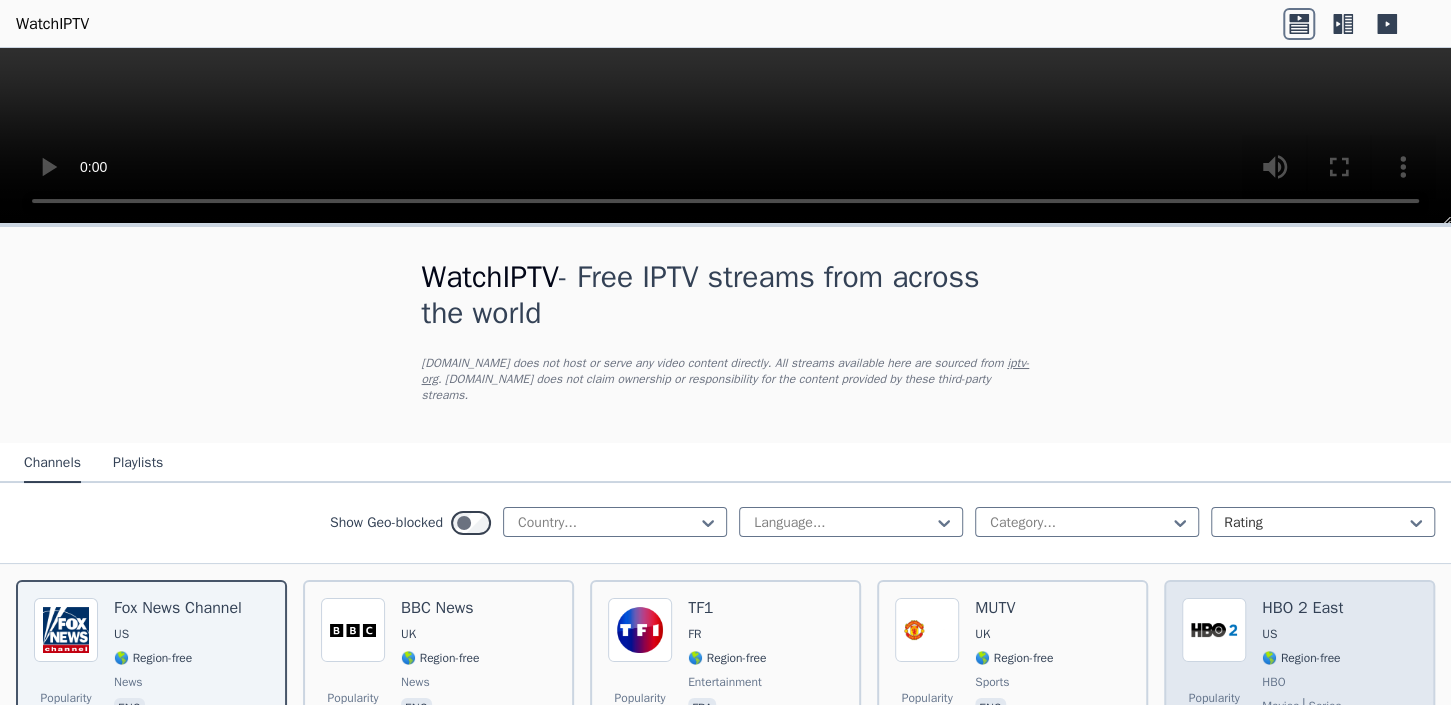 click on "🌎 Region-free" at bounding box center [1301, 658] 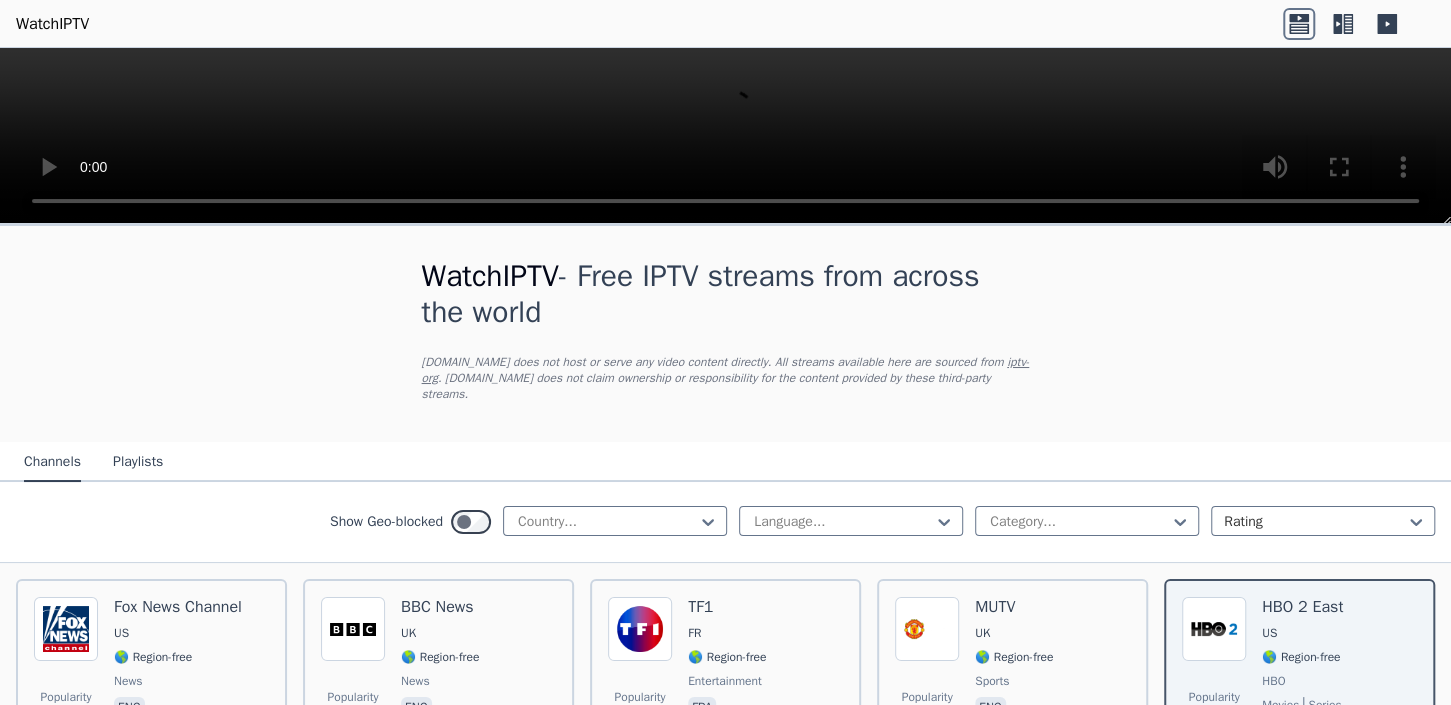scroll, scrollTop: 0, scrollLeft: 0, axis: both 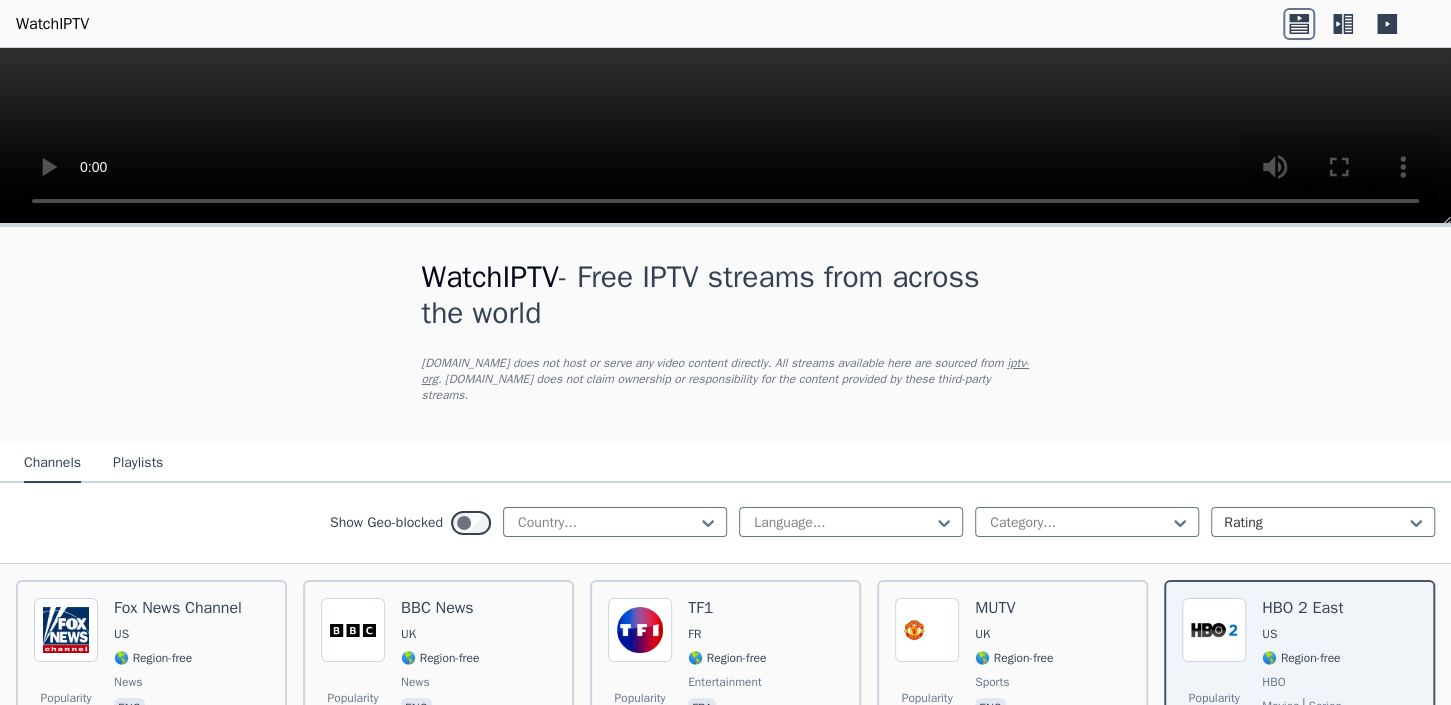 click 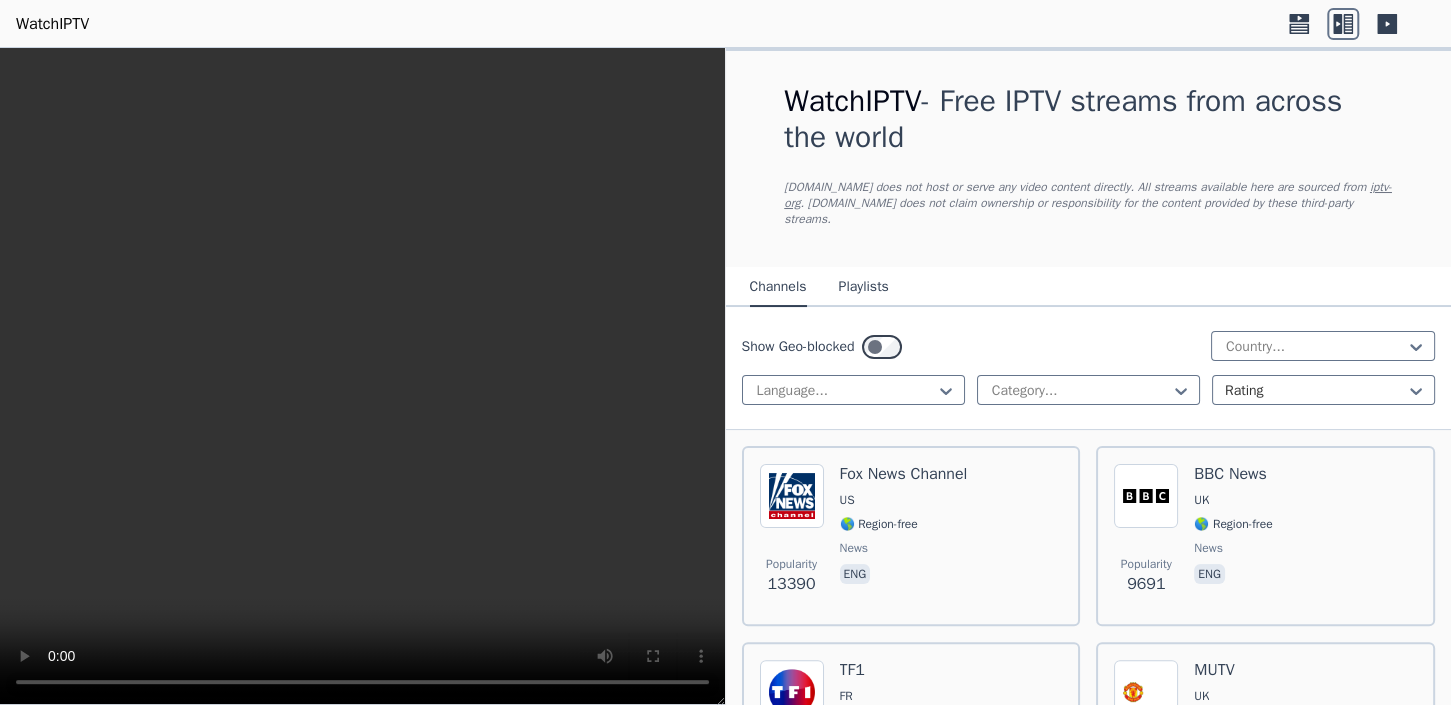click on "Playlists" at bounding box center (864, 288) 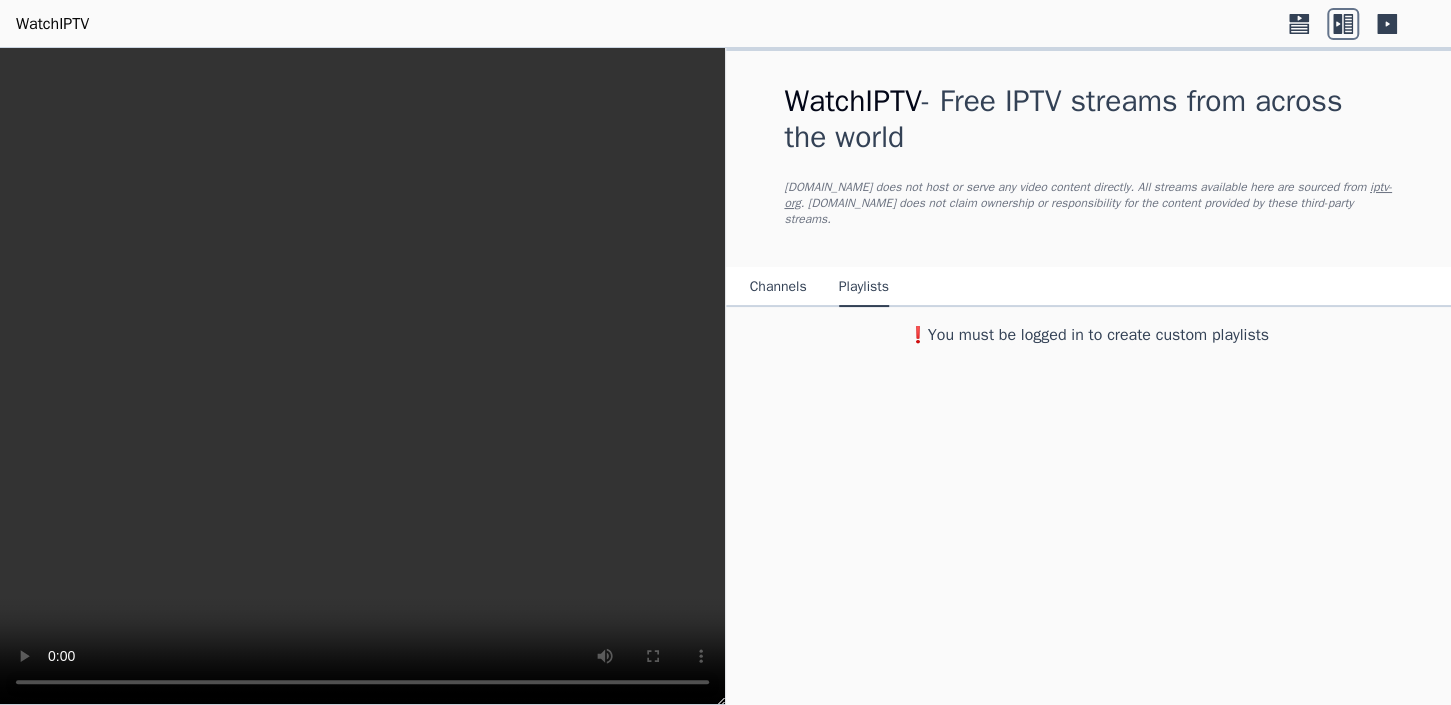 click on "Channels" at bounding box center [778, 288] 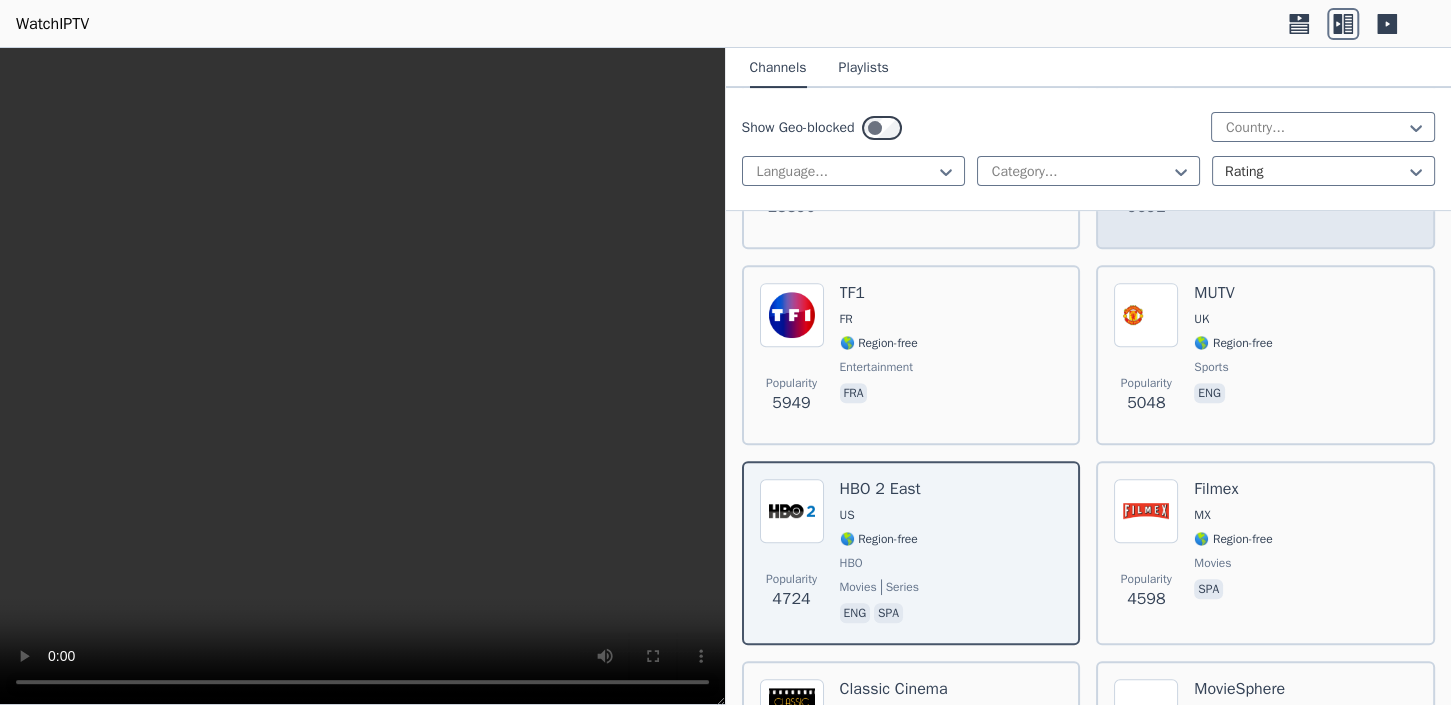 scroll, scrollTop: 0, scrollLeft: 0, axis: both 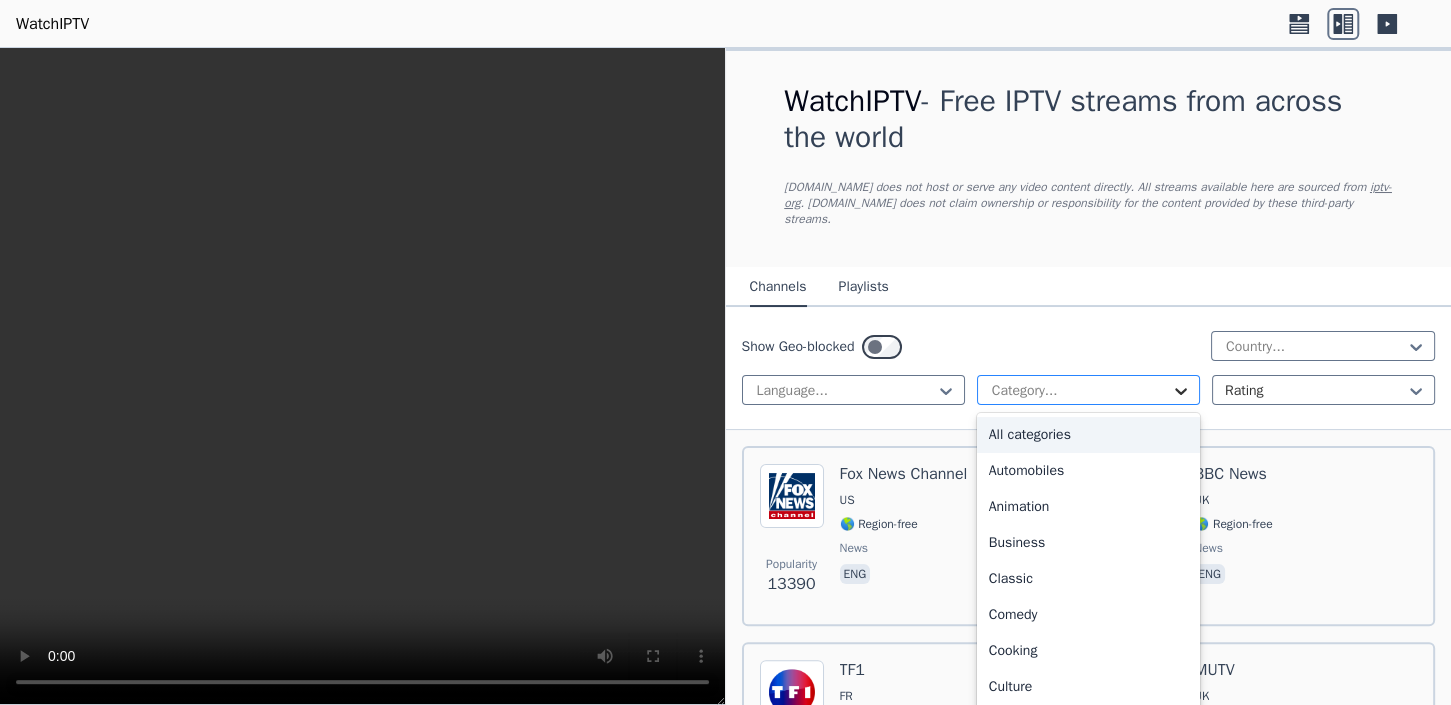 click 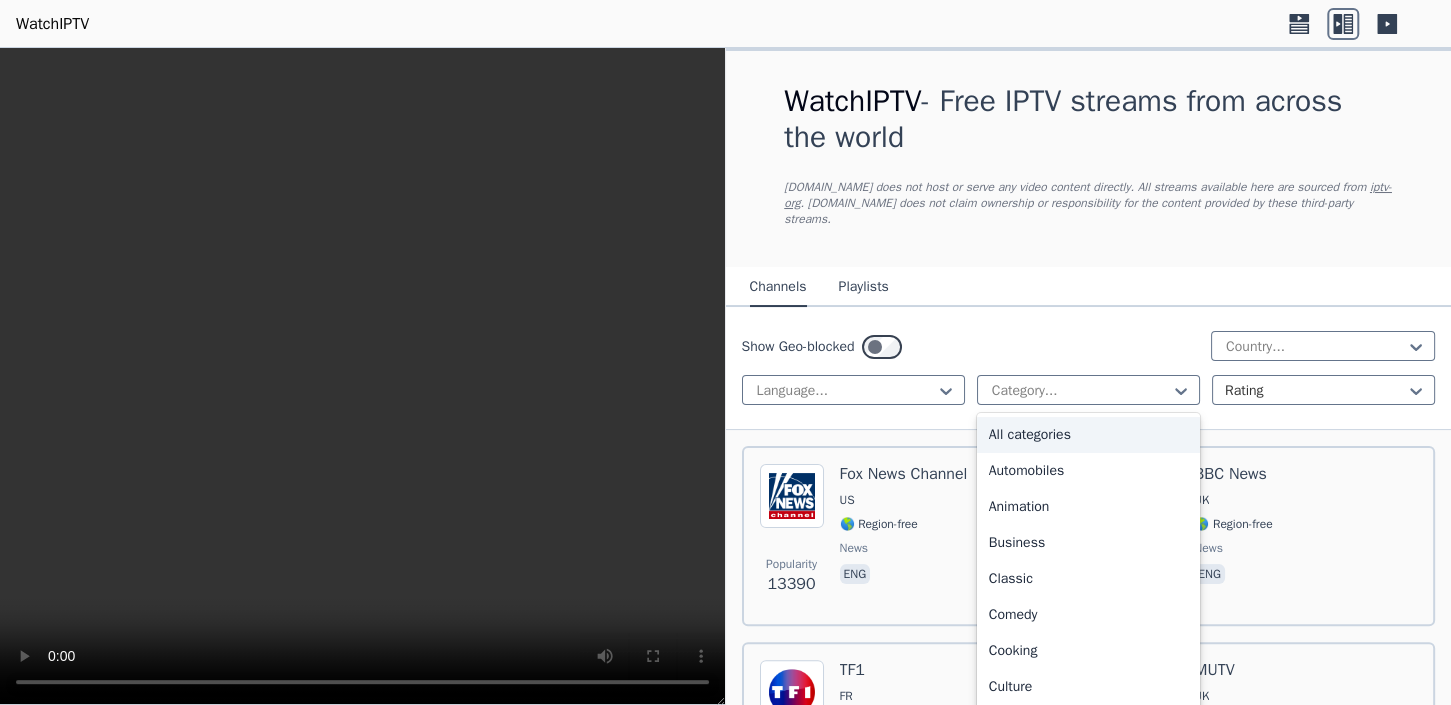 click on "All categories" at bounding box center [1088, 435] 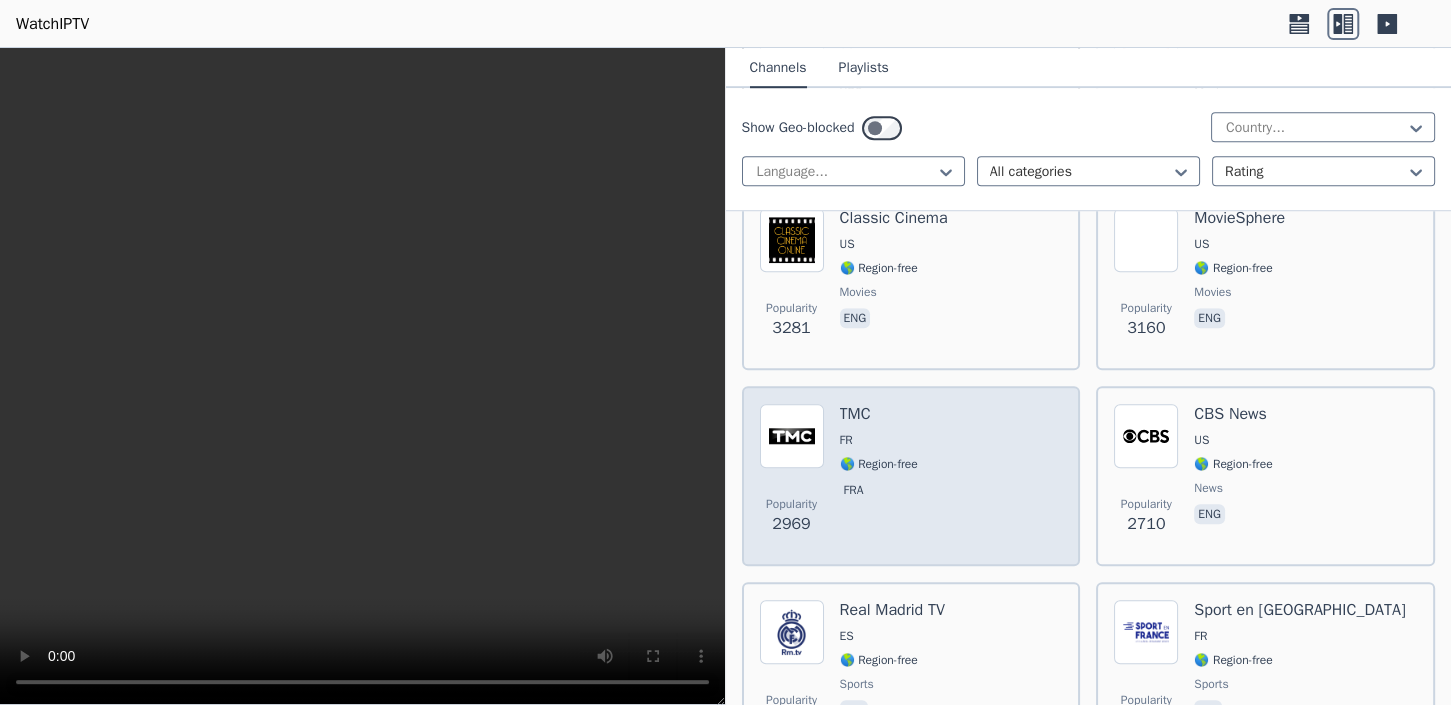 scroll, scrollTop: 880, scrollLeft: 0, axis: vertical 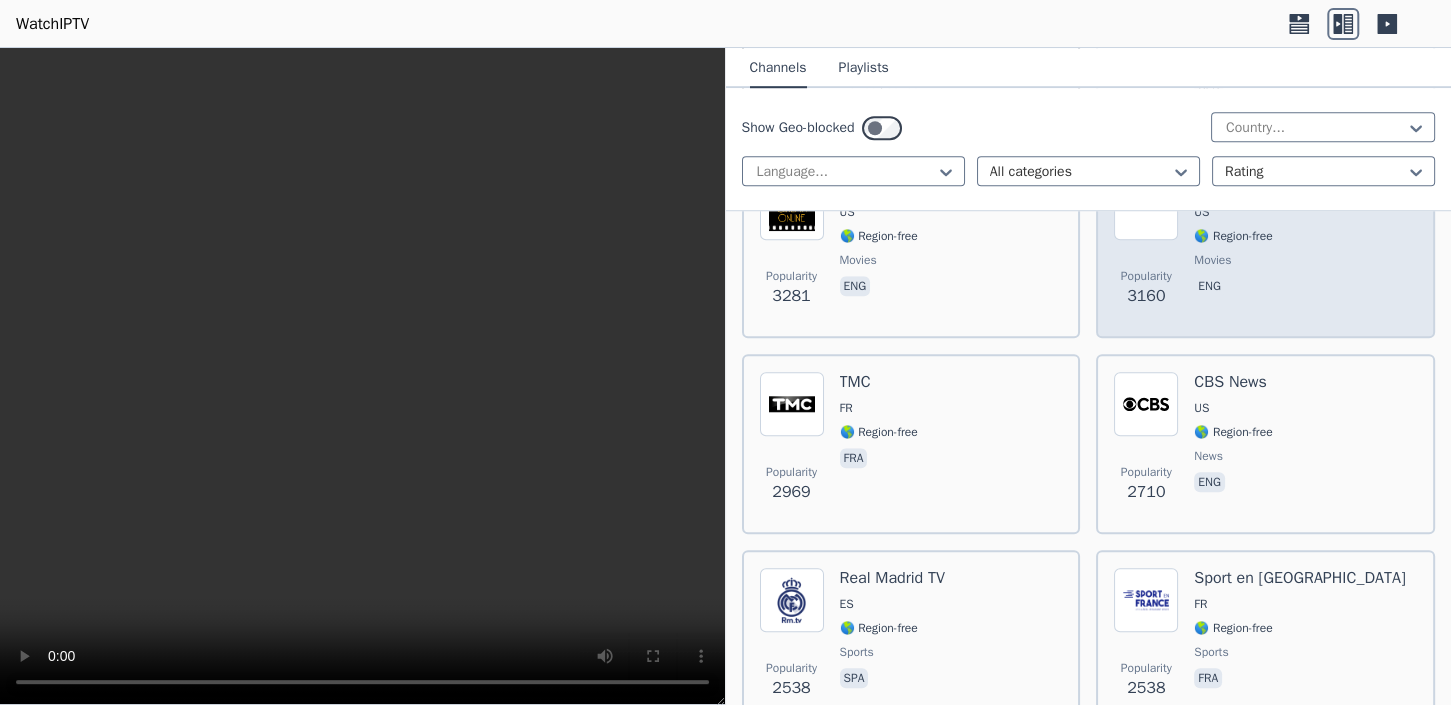 click on "Popularity 3160 MovieSphere US 🌎 Region-free movies eng" at bounding box center [1265, 248] 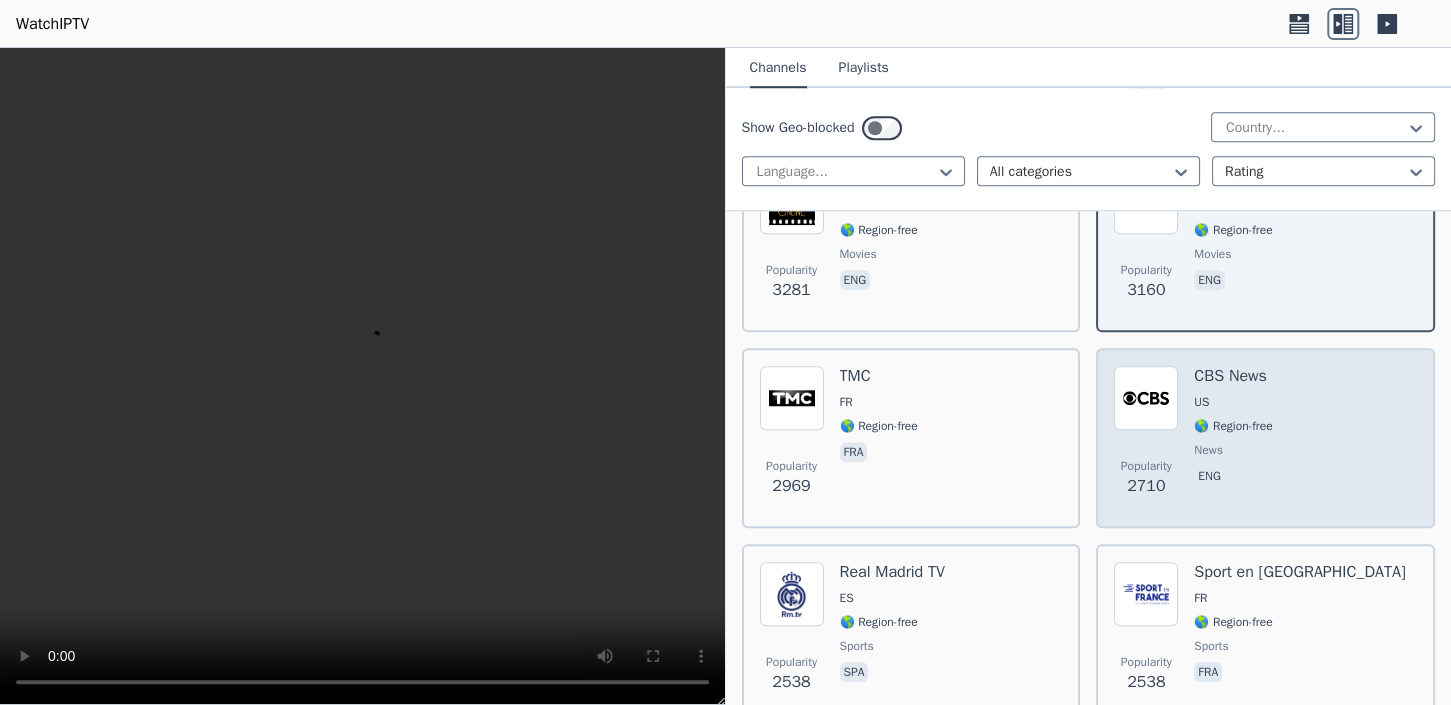 scroll, scrollTop: 880, scrollLeft: 0, axis: vertical 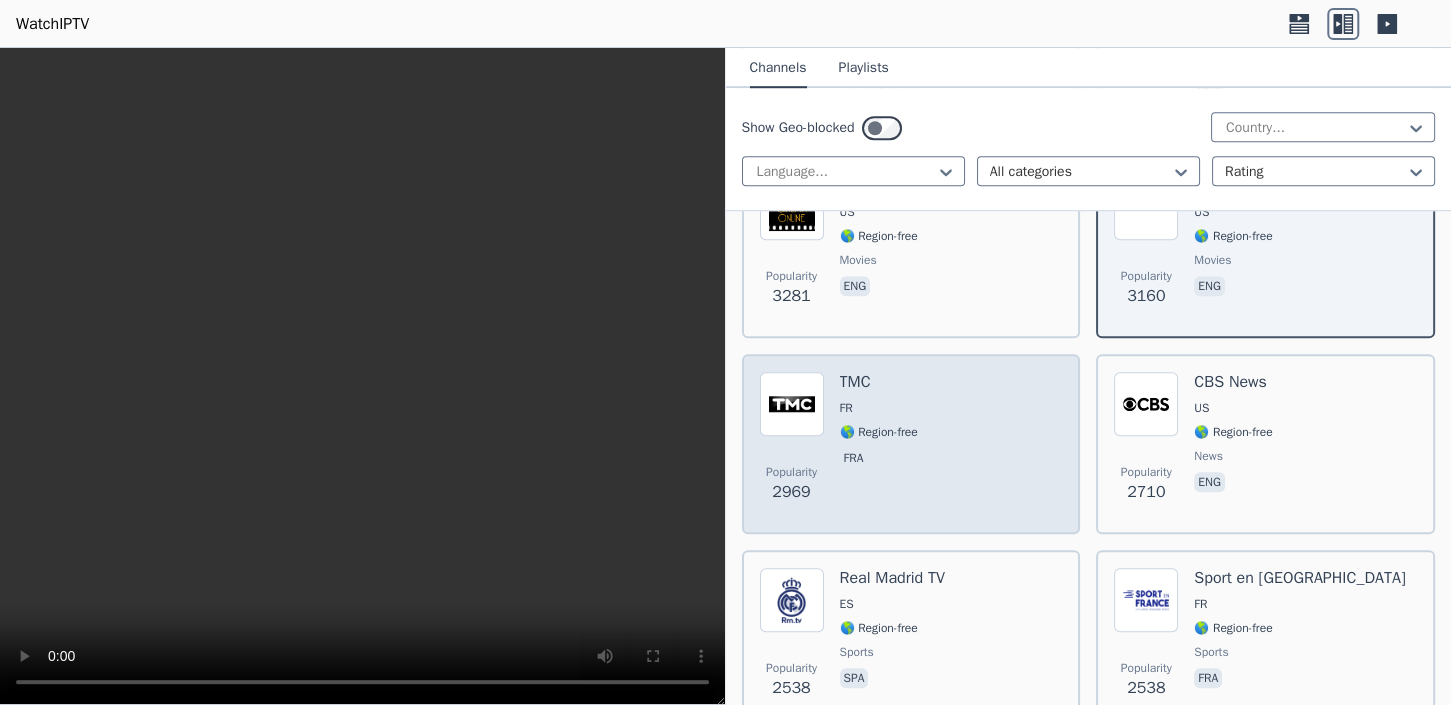 click on "Popularity 2969 TMC FR 🌎 Region-free fra" at bounding box center [911, 444] 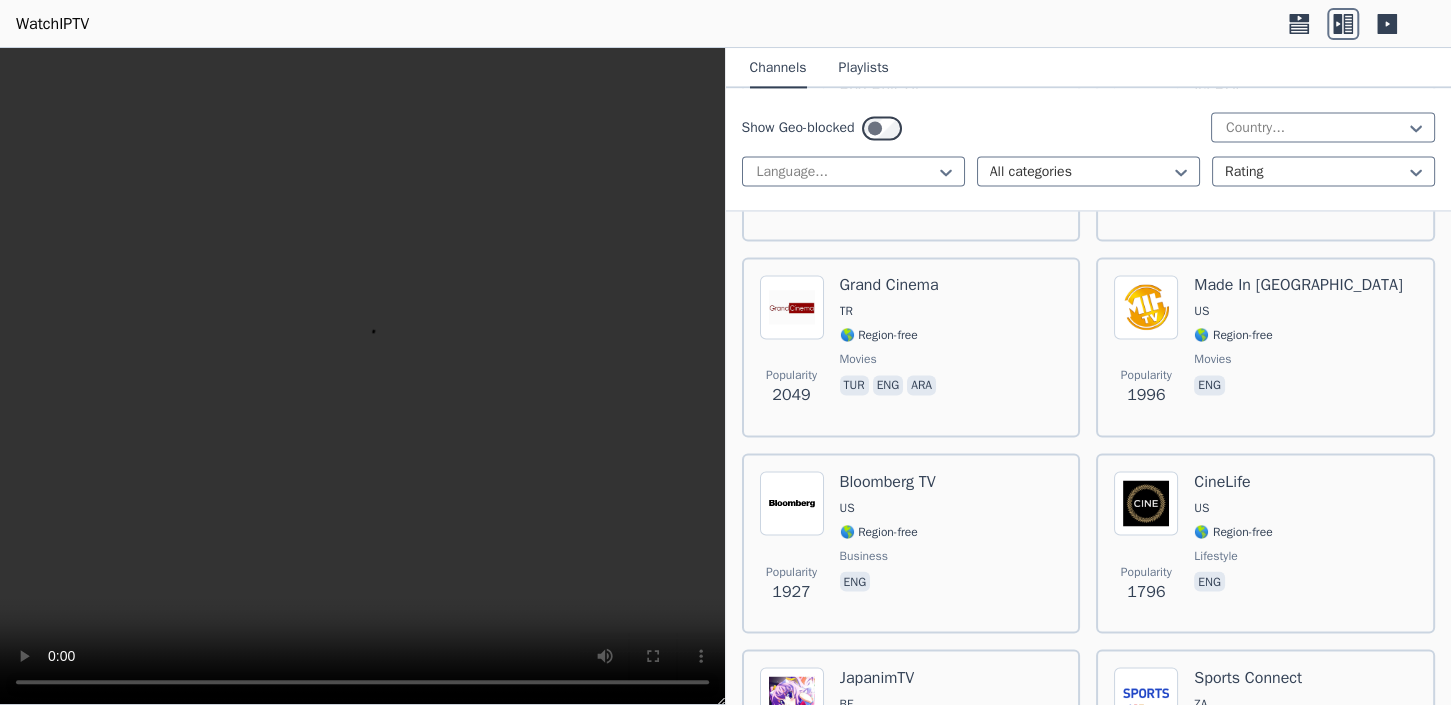 scroll, scrollTop: 1887, scrollLeft: 0, axis: vertical 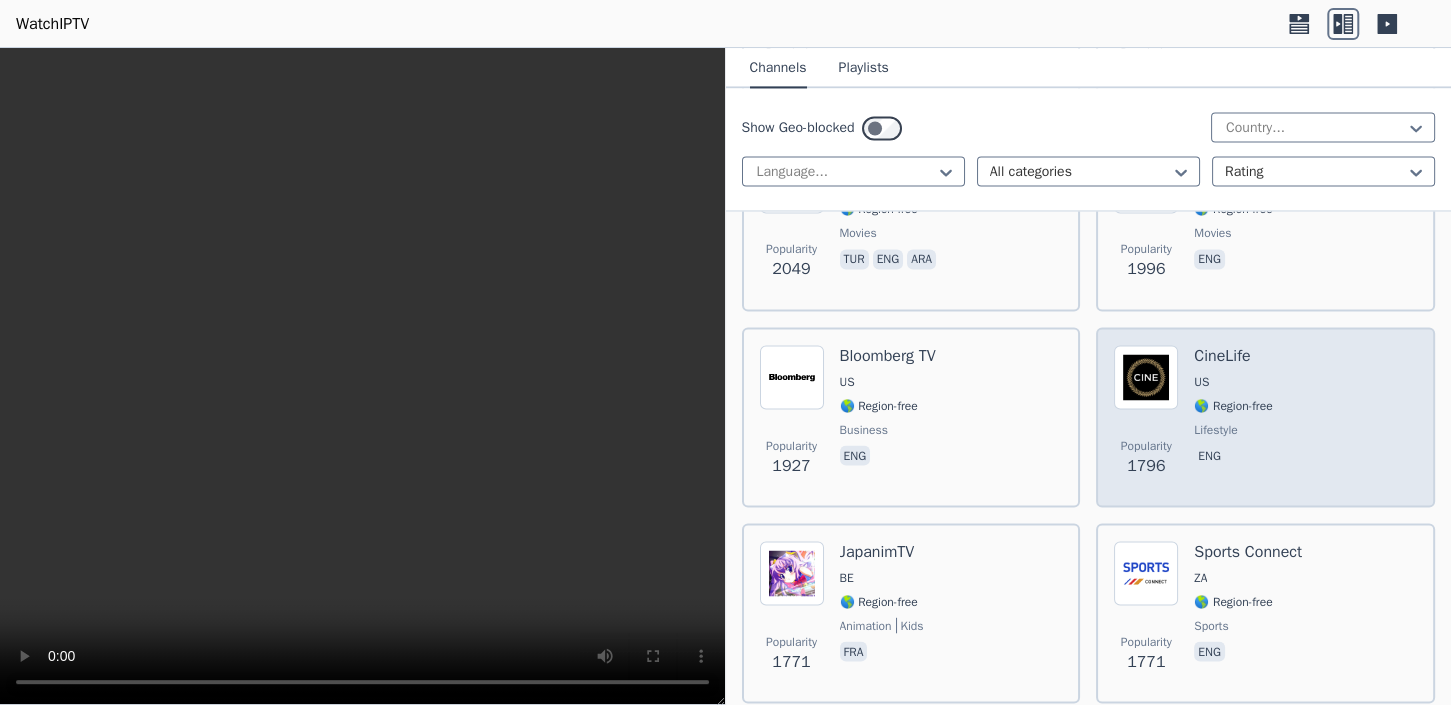click on "Popularity 1796 CineLife [GEOGRAPHIC_DATA] 🌎 Region-free lifestyle eng" at bounding box center (1265, 417) 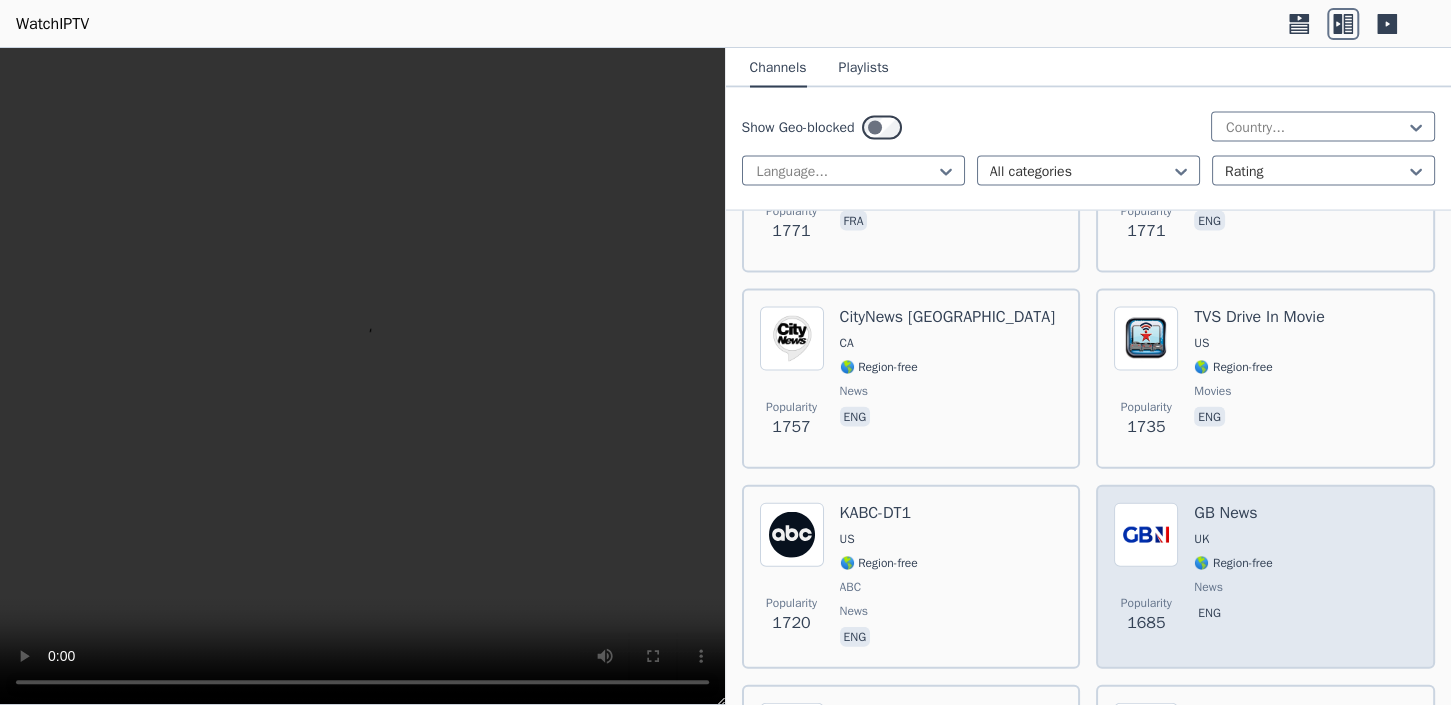 scroll, scrollTop: 2264, scrollLeft: 0, axis: vertical 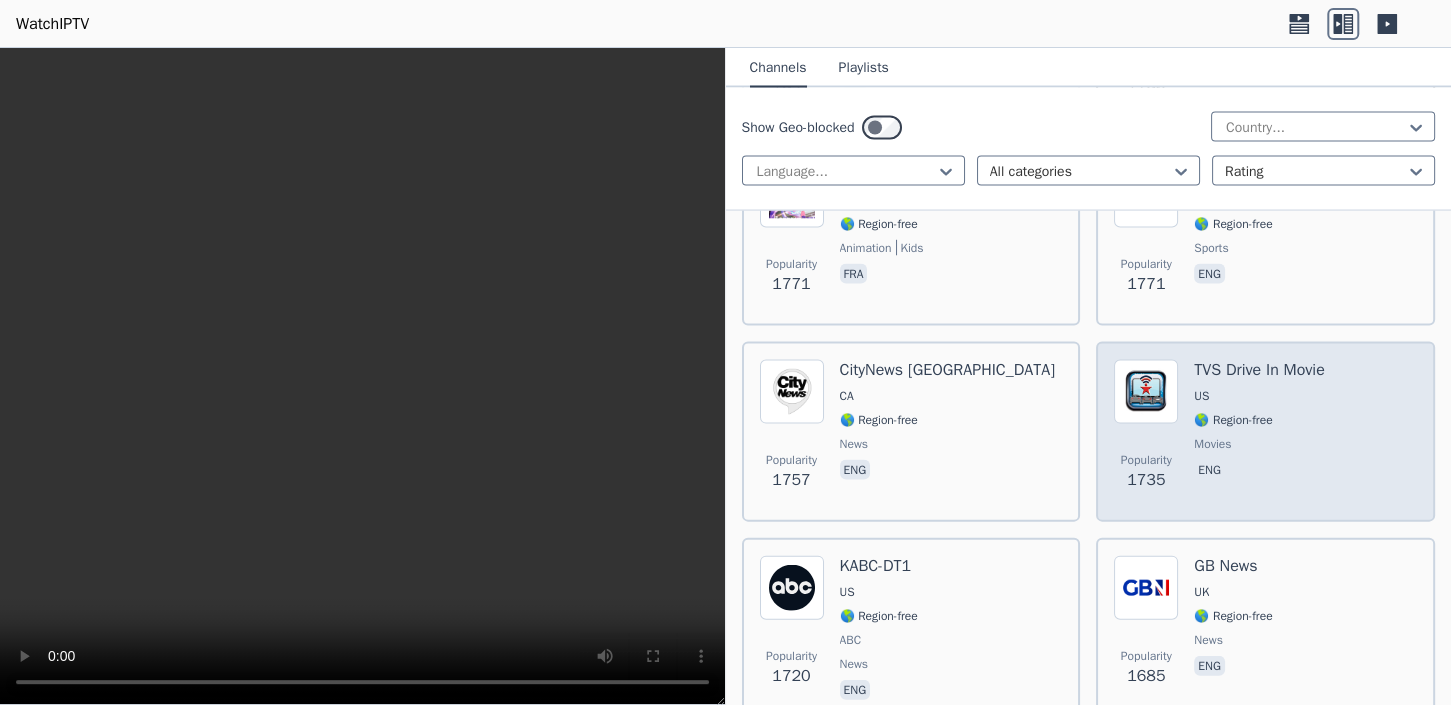 click on "🌎 Region-free" at bounding box center (1259, 420) 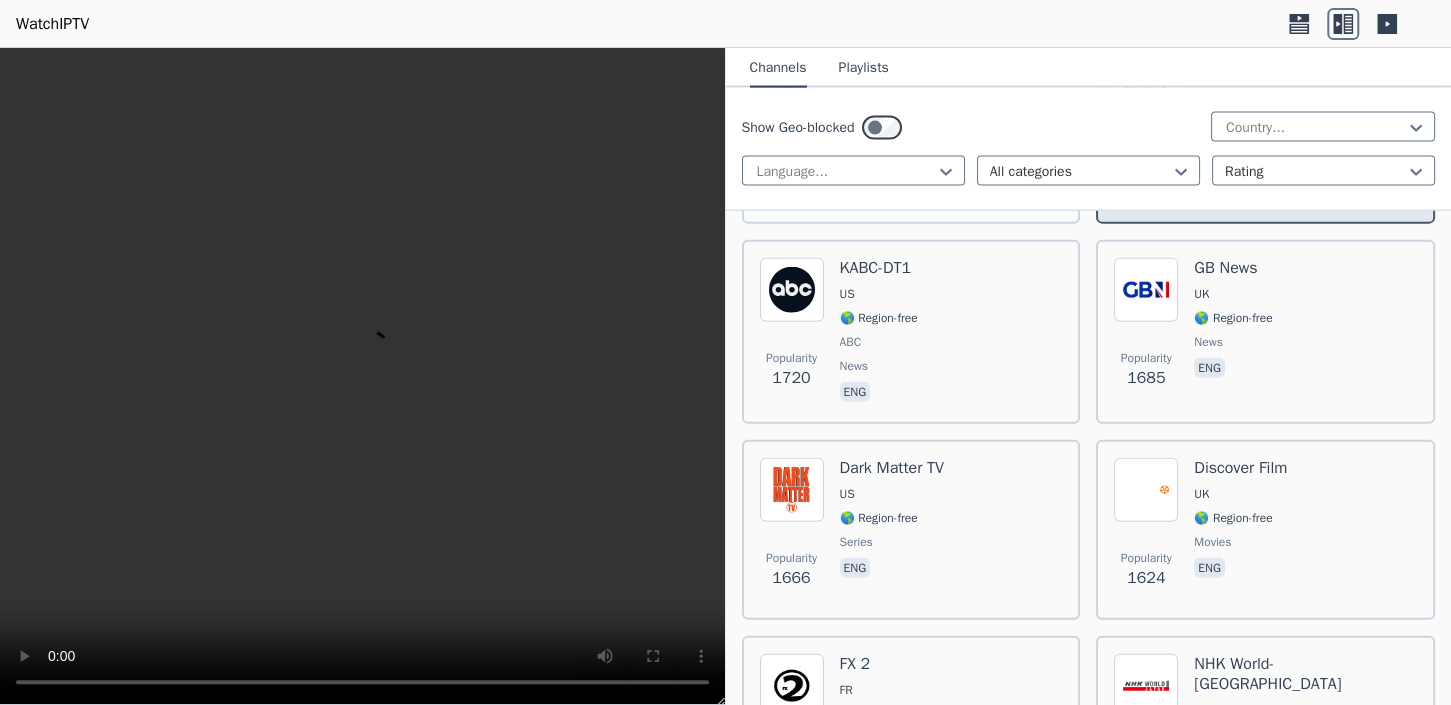 scroll, scrollTop: 2641, scrollLeft: 0, axis: vertical 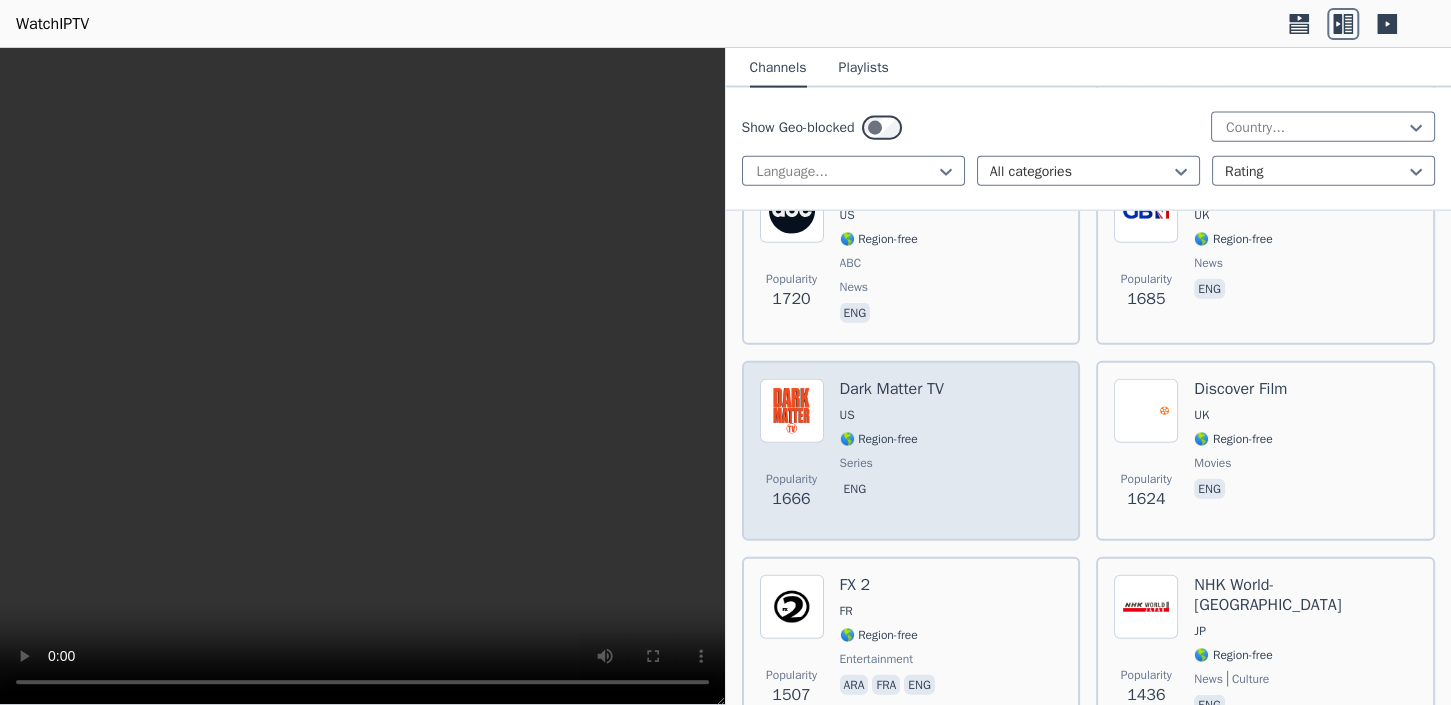 click on "Popularity 1666 Dark Matter TV US 🌎 Region-free series eng" at bounding box center [911, 451] 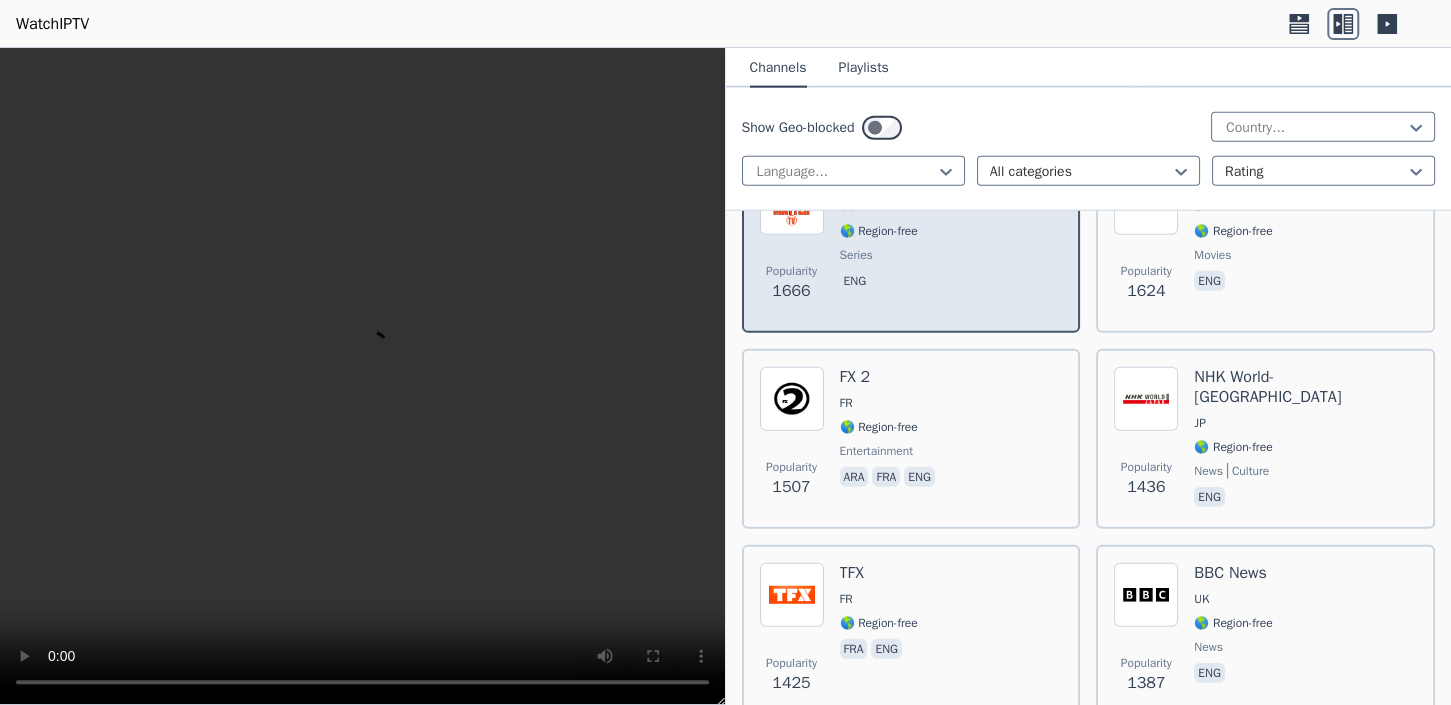 scroll, scrollTop: 2893, scrollLeft: 0, axis: vertical 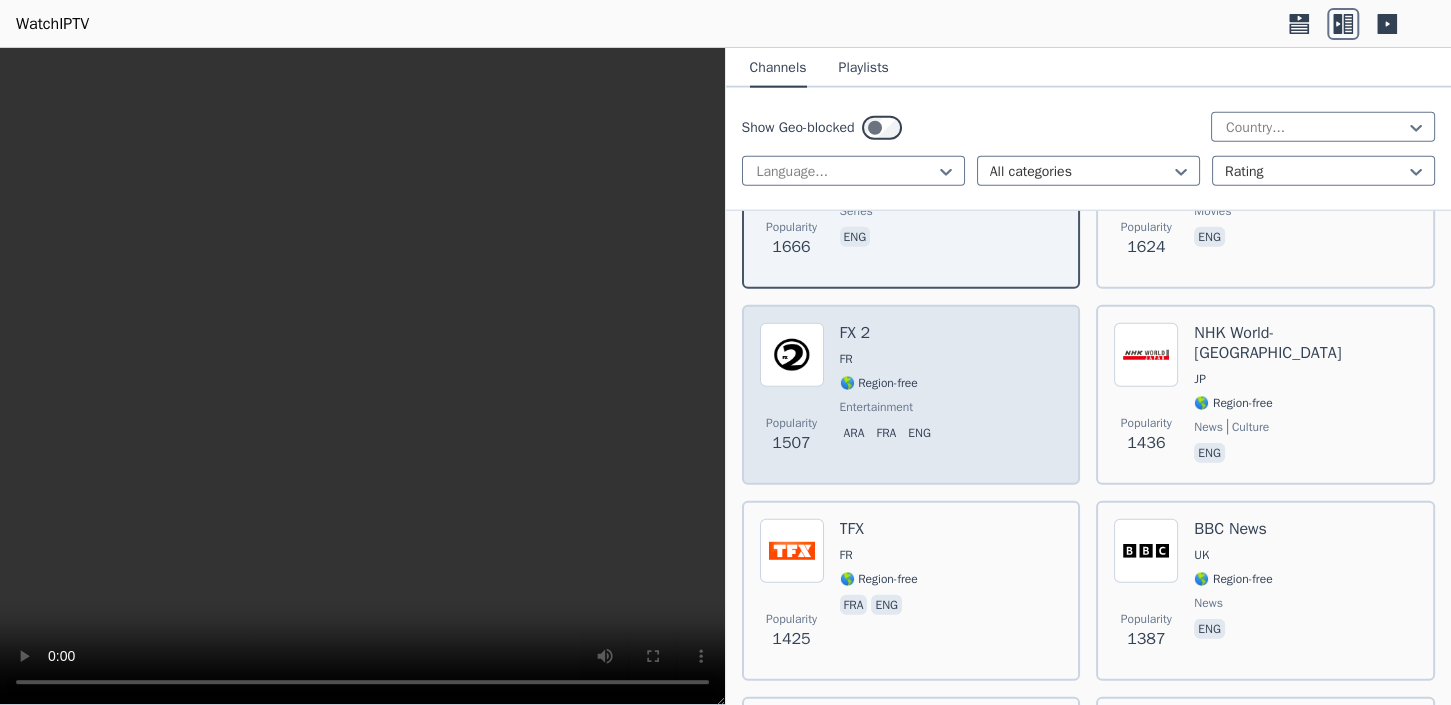 click on "Popularity 1507 FX 2 FR 🌎 Region-free entertainment ara fra eng" at bounding box center [911, 395] 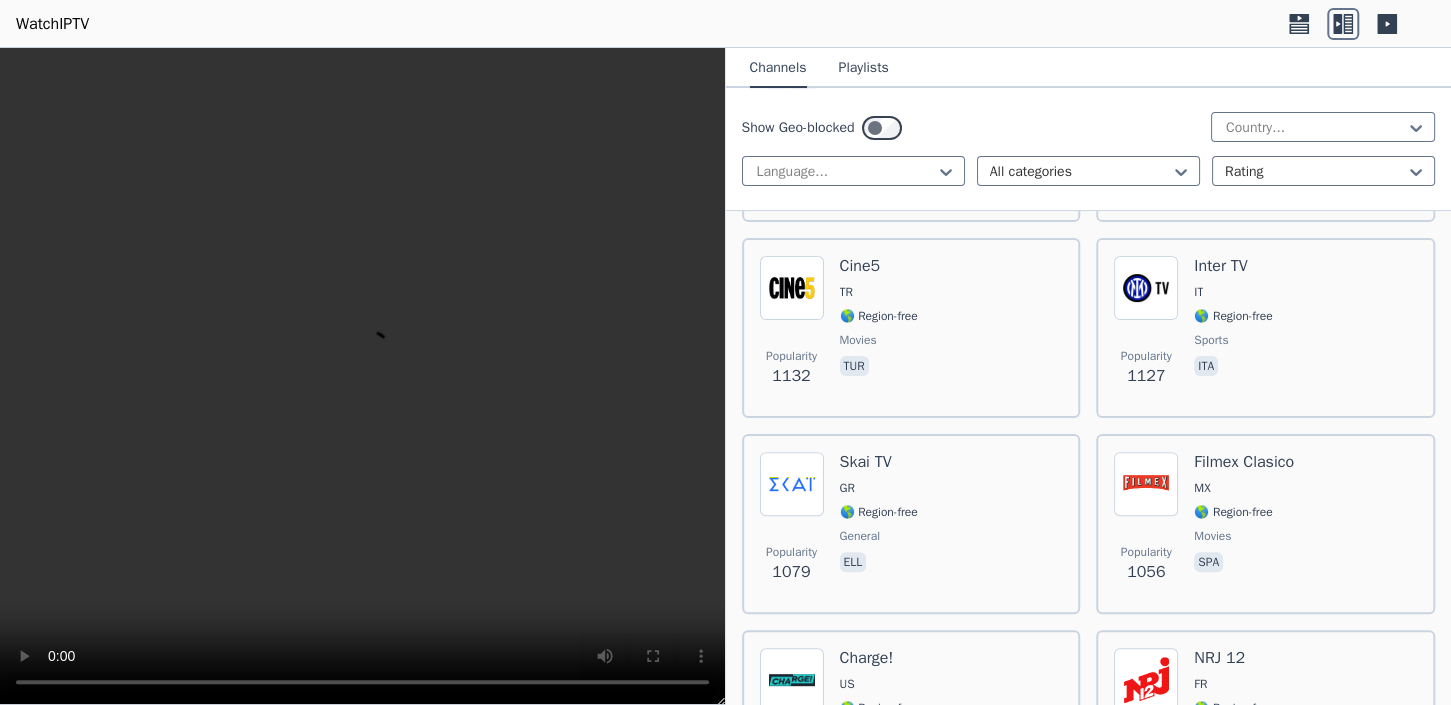 scroll, scrollTop: 4654, scrollLeft: 0, axis: vertical 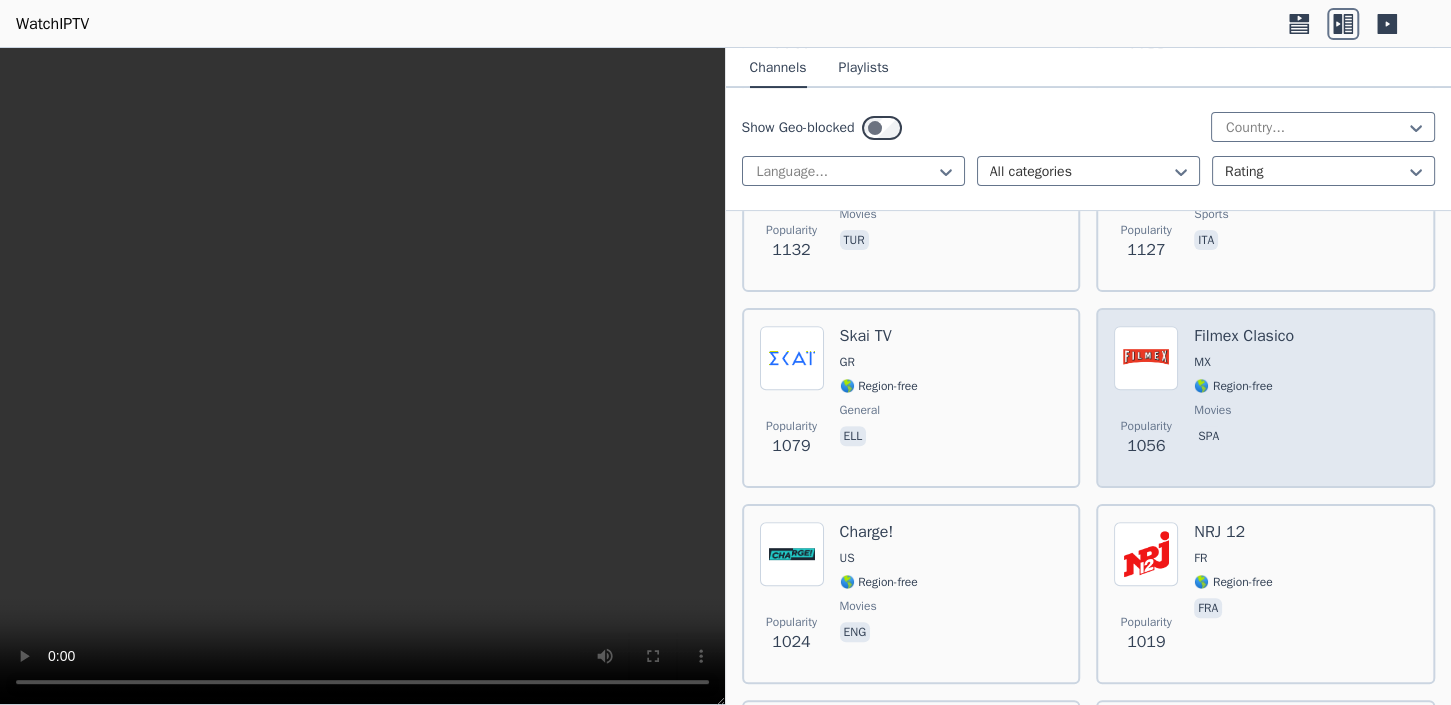 click on "🌎 Region-free" at bounding box center (1244, 386) 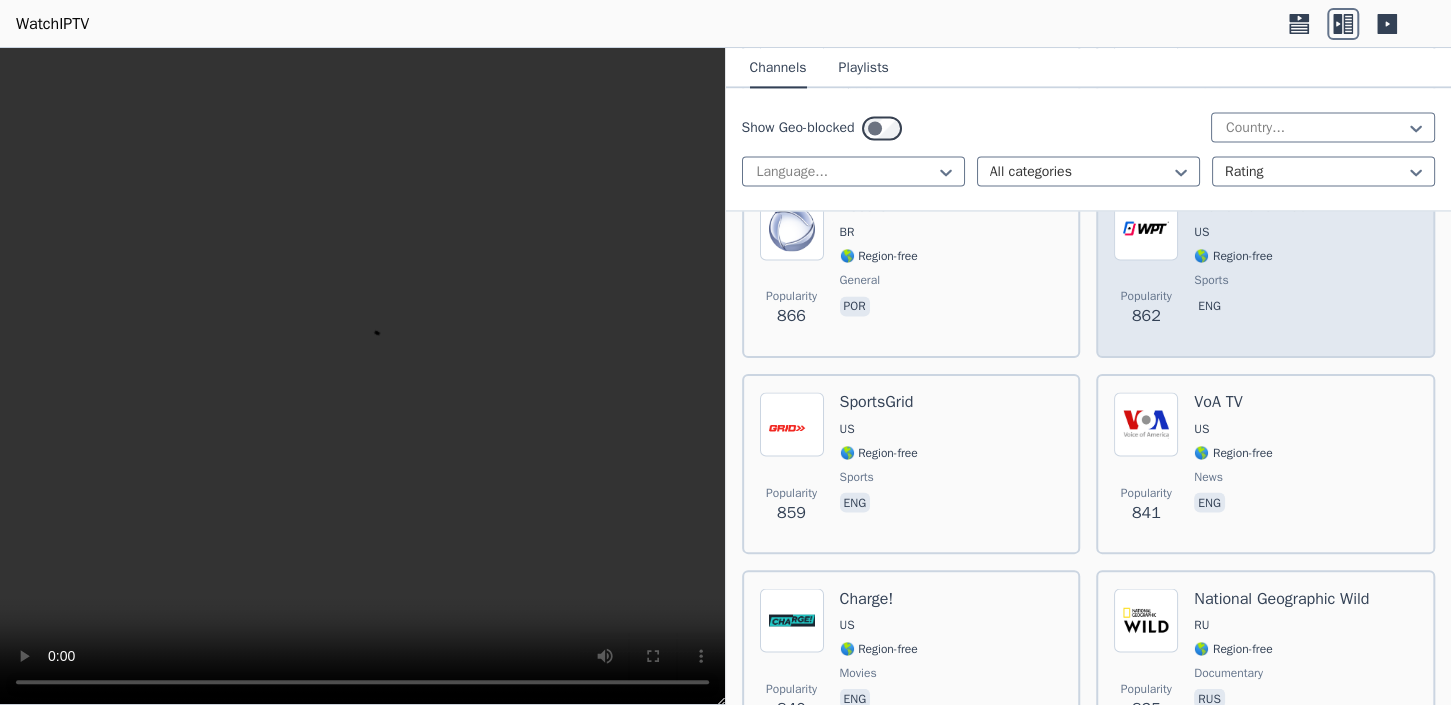 scroll, scrollTop: 6290, scrollLeft: 0, axis: vertical 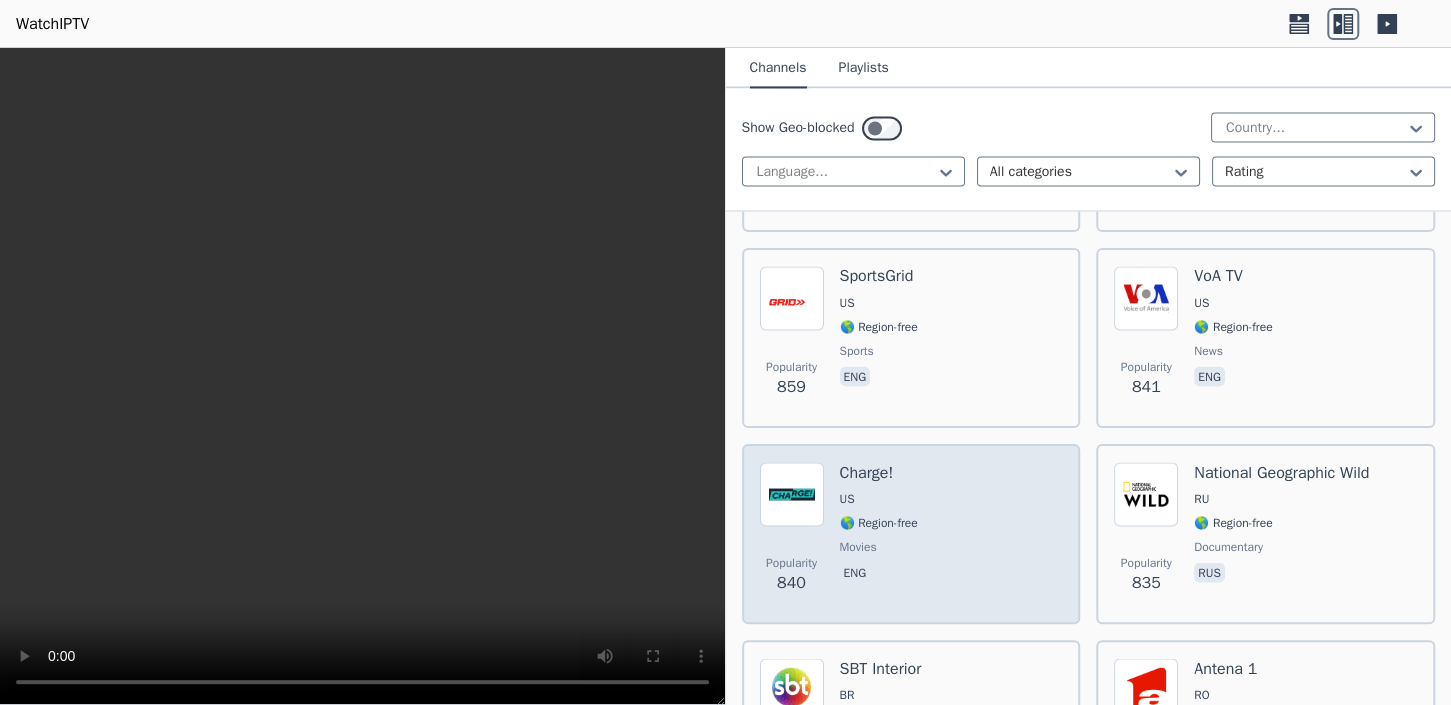 click on "Popularity 840 Charge! US 🌎 Region-free movies eng" at bounding box center [911, 534] 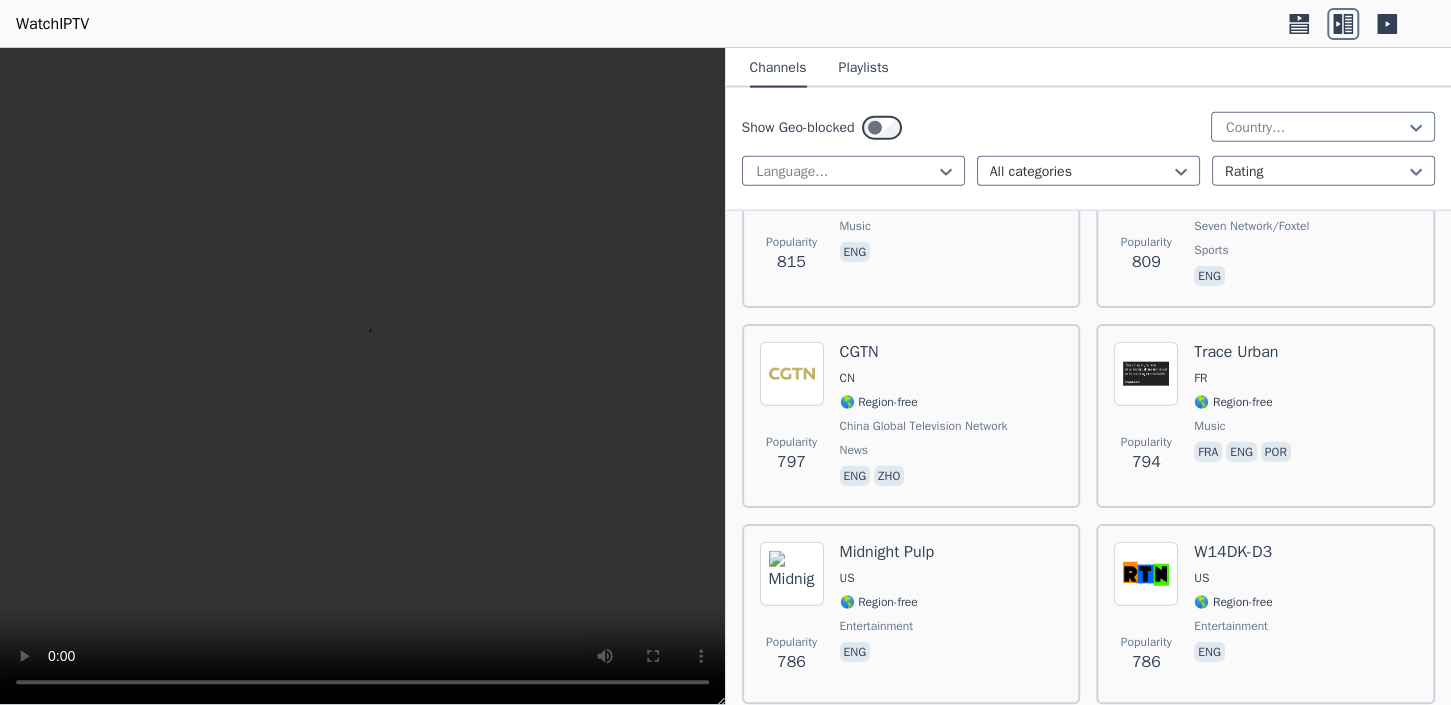 scroll, scrollTop: 7044, scrollLeft: 0, axis: vertical 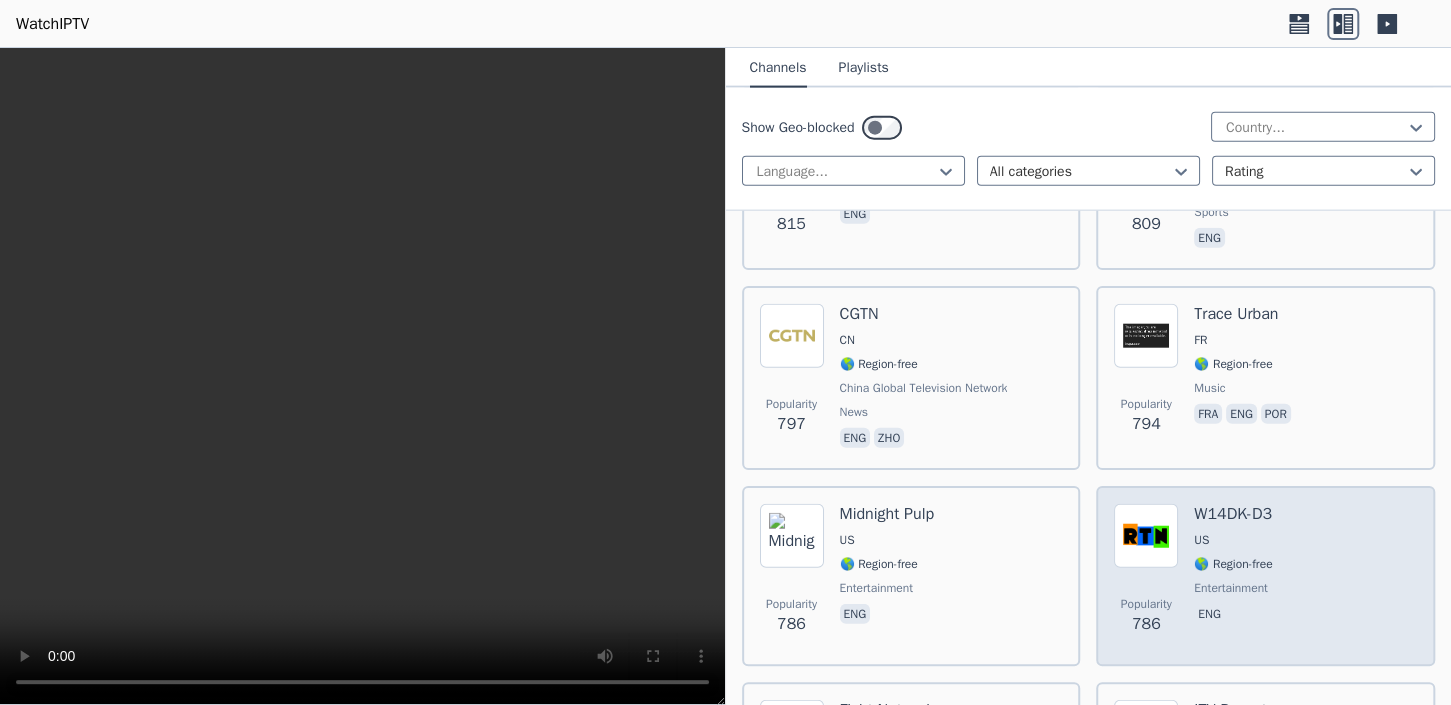 click on "W14DK-D3 US 🌎 Region-free entertainment eng" at bounding box center (1233, 576) 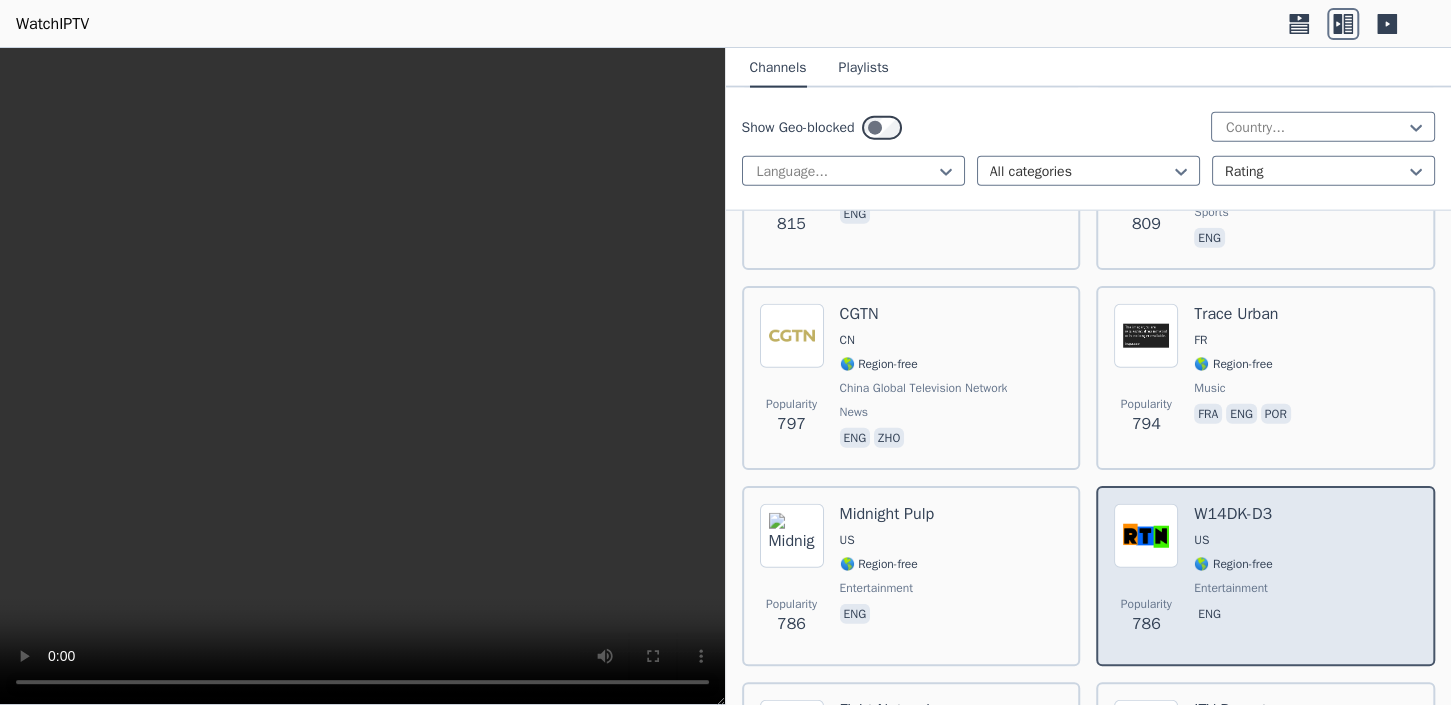 click on "W14DK-D3 US 🌎 Region-free entertainment eng" at bounding box center [1233, 576] 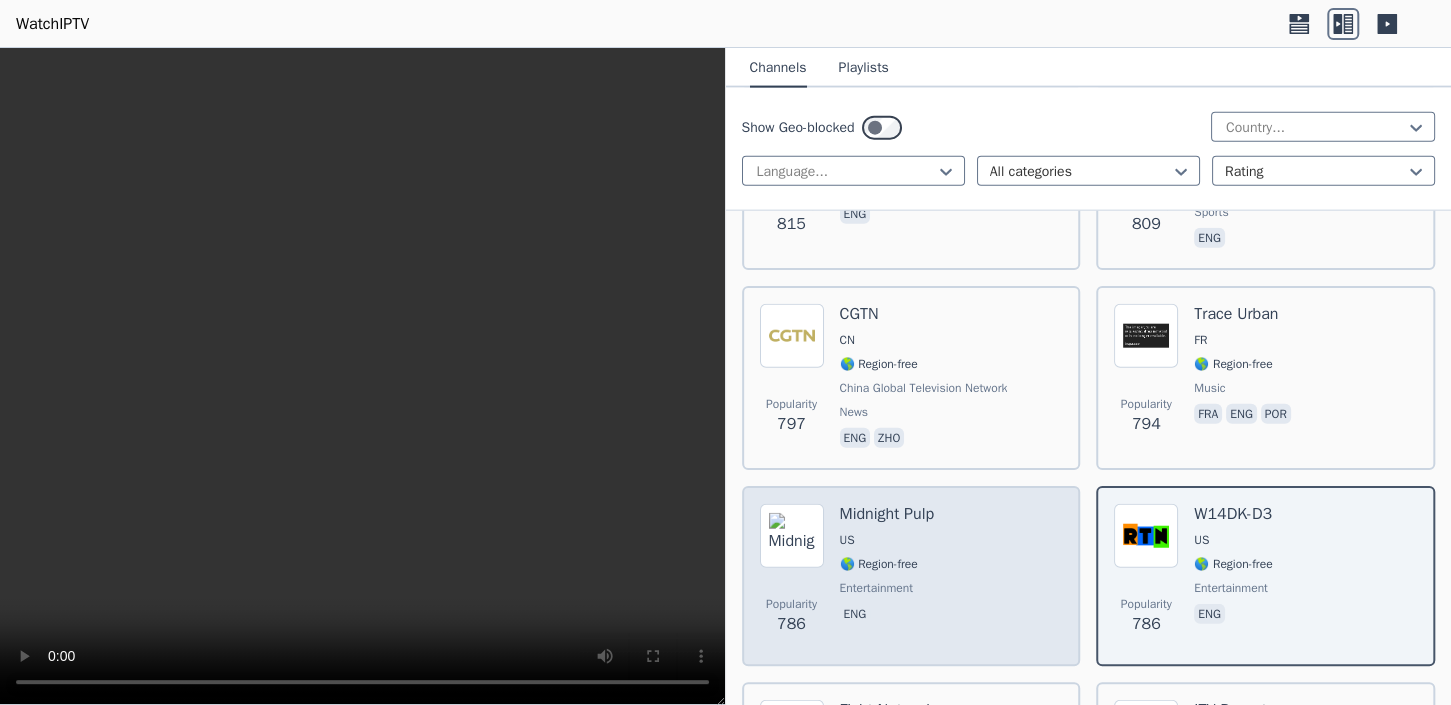 click on "Popularity 786 Midnight Pulp US 🌎 Region-free entertainment eng" at bounding box center [911, 576] 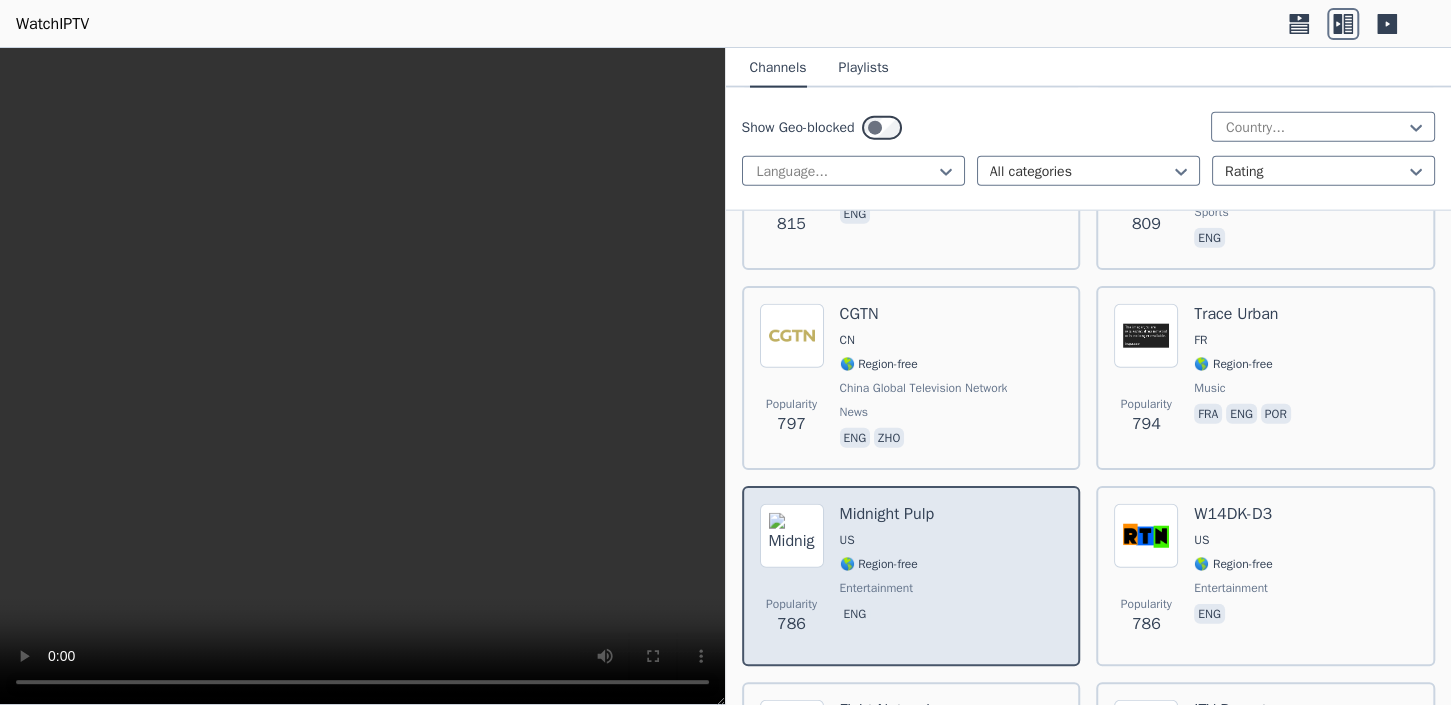 click on "Popularity 786 Midnight Pulp US 🌎 Region-free entertainment eng" at bounding box center [911, 576] 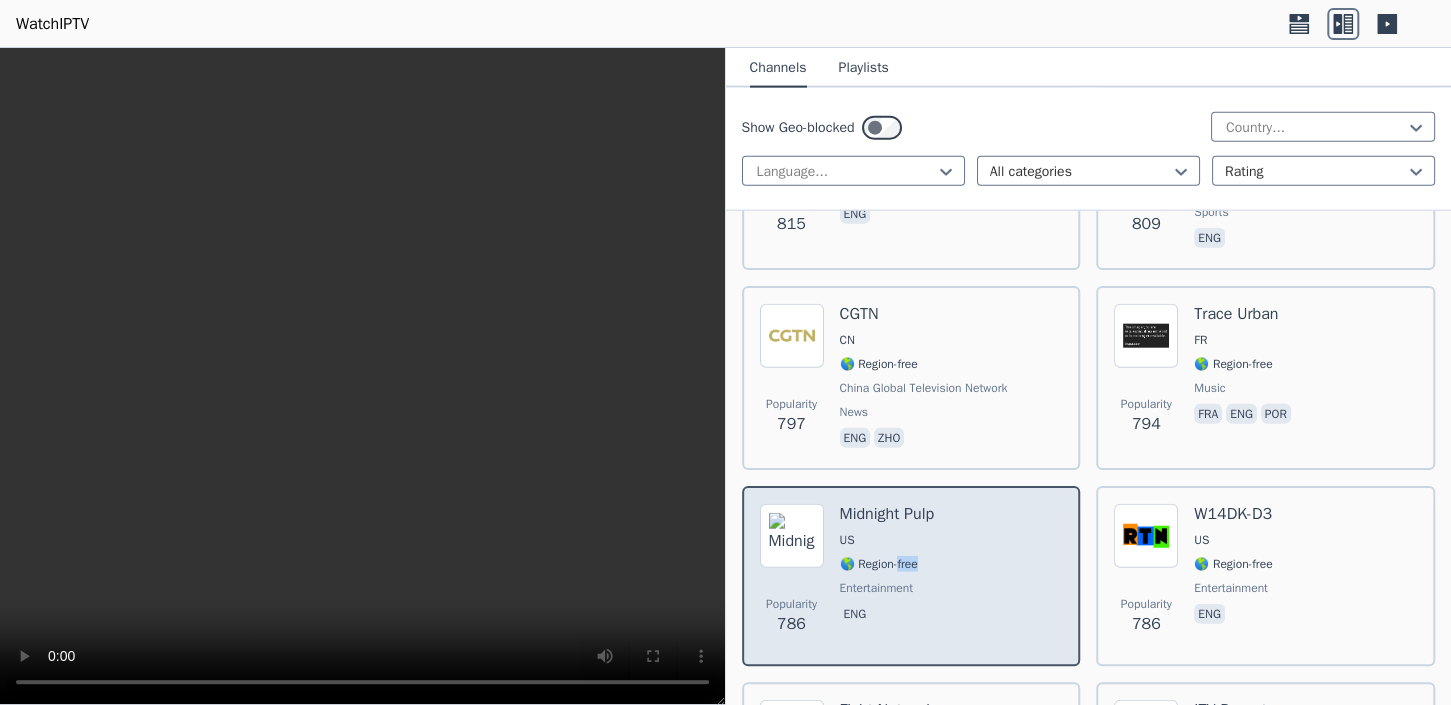 click on "Popularity 786 Midnight Pulp US 🌎 Region-free entertainment eng" at bounding box center [911, 576] 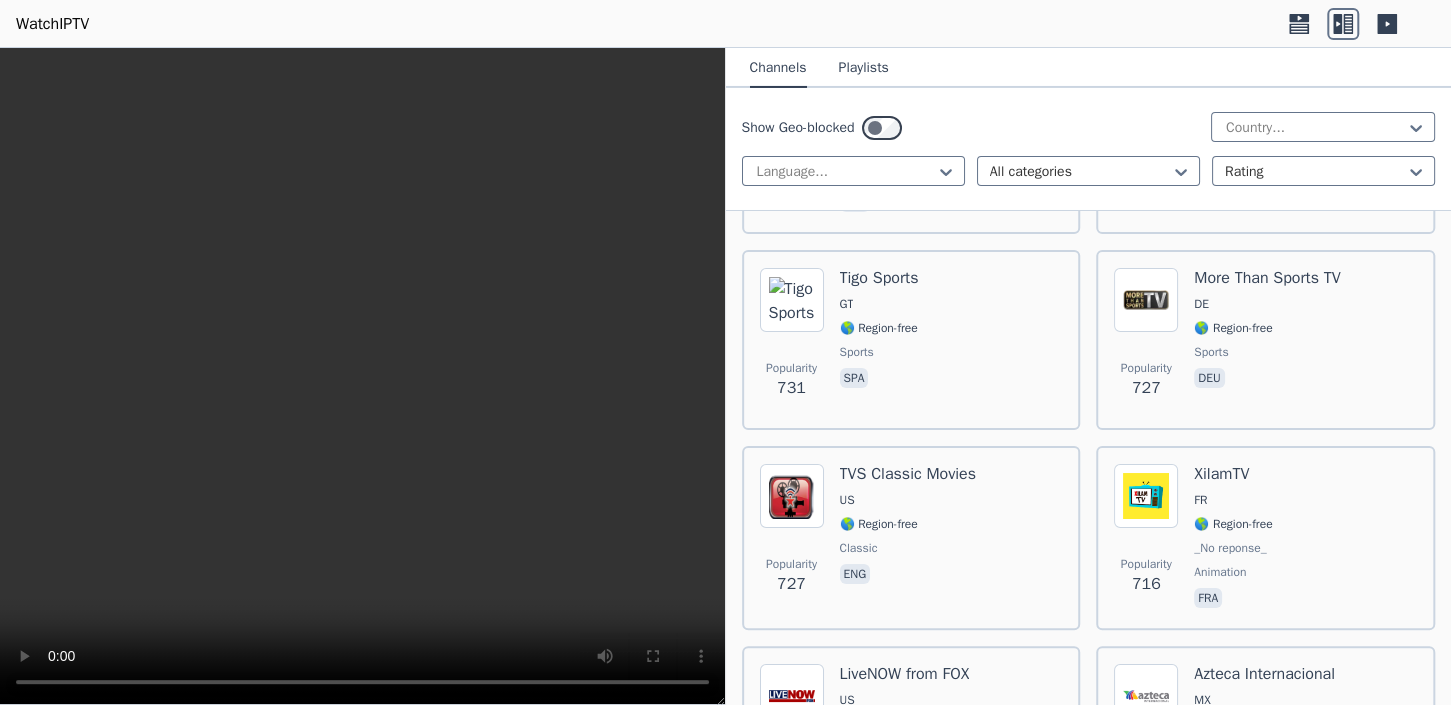 scroll, scrollTop: 8554, scrollLeft: 0, axis: vertical 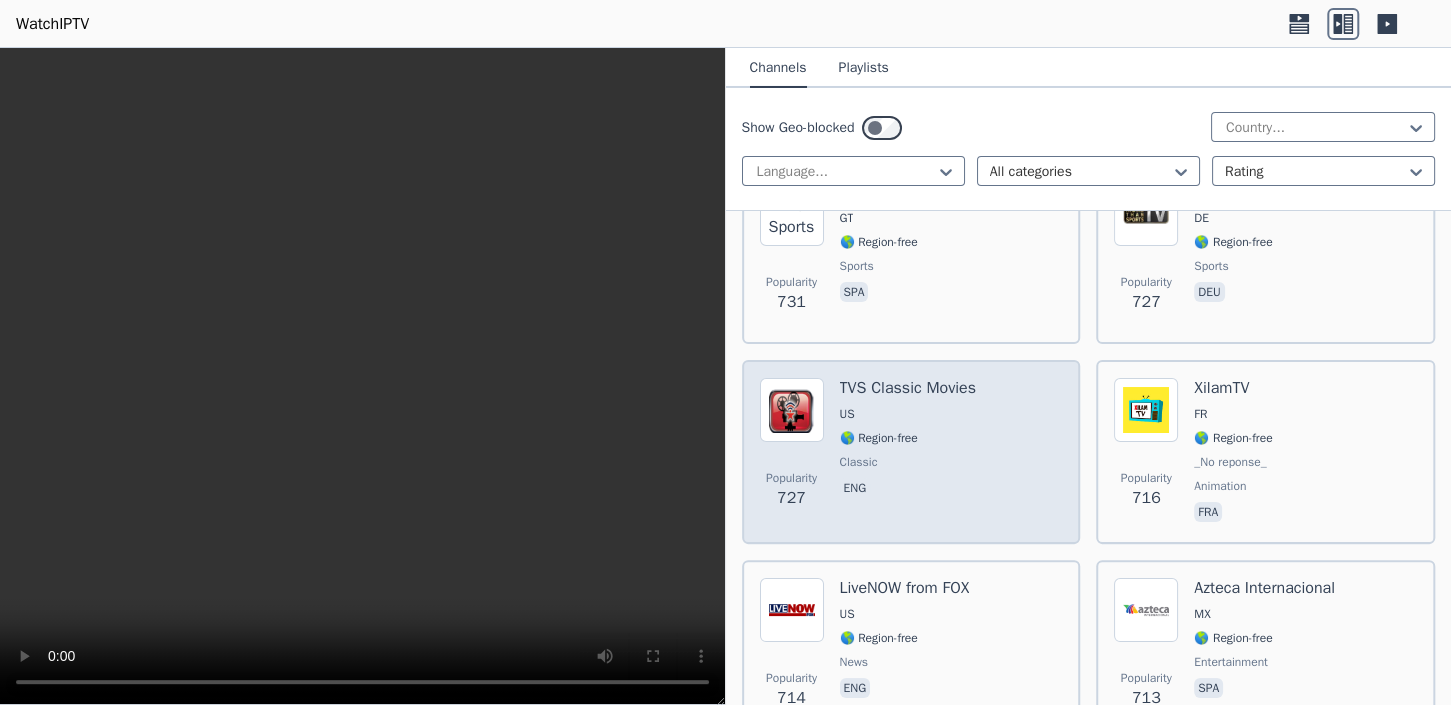 click on "eng" at bounding box center (908, 490) 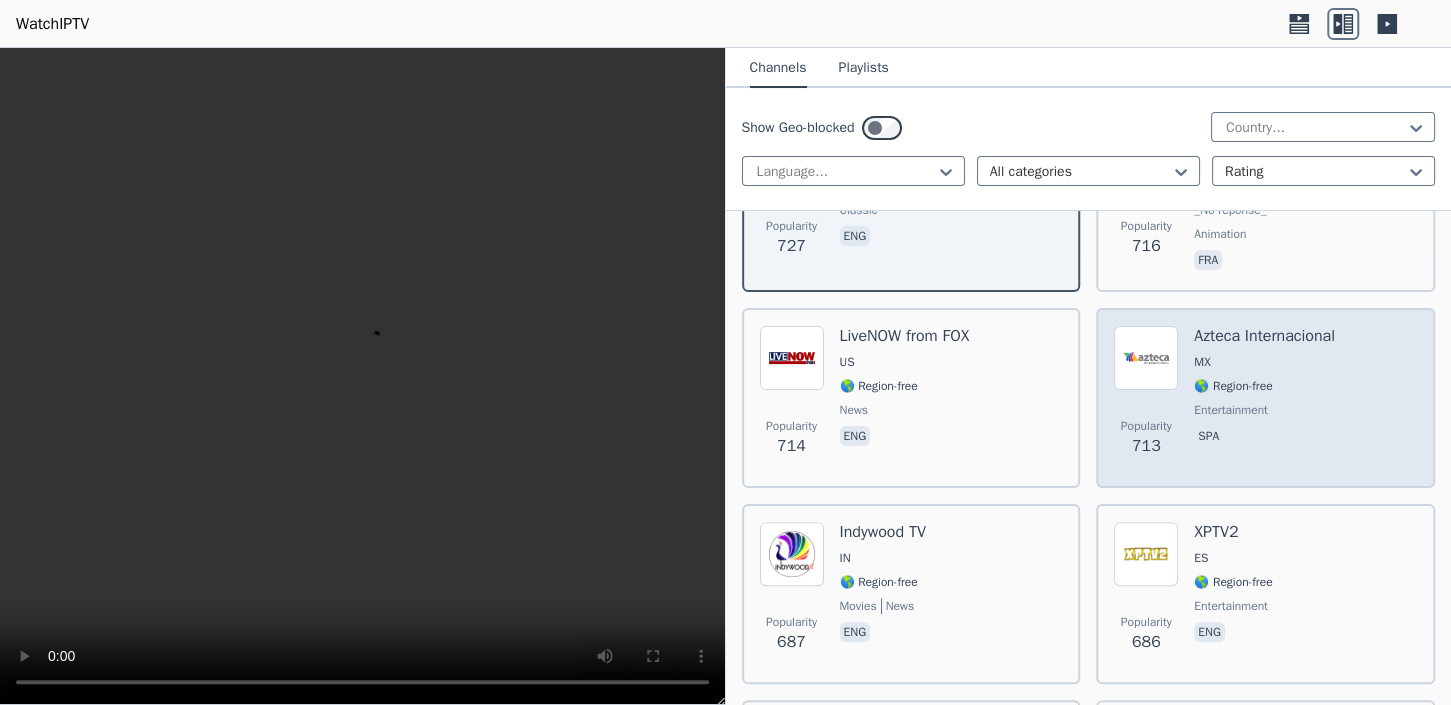 scroll, scrollTop: 8931, scrollLeft: 0, axis: vertical 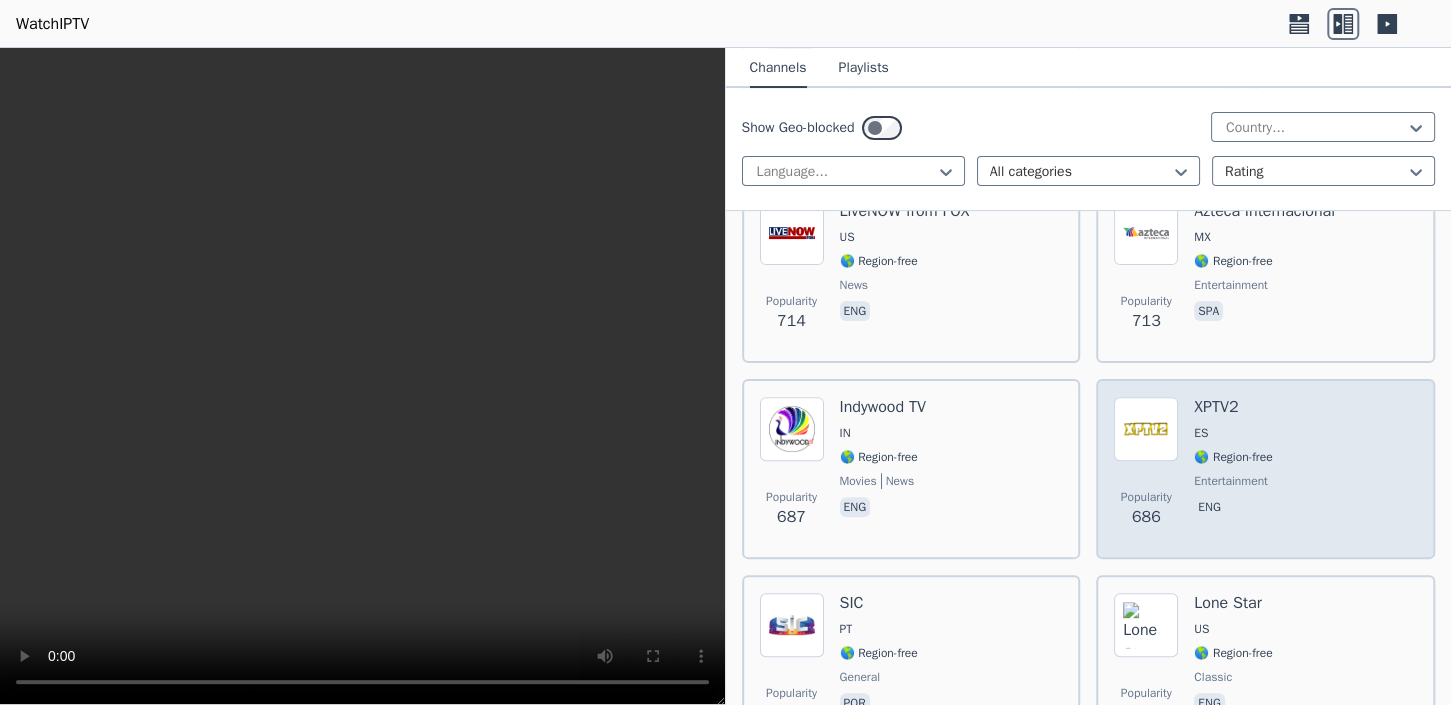 click on "Popularity 686 XPTV2 ES 🌎 Region-free entertainment eng" at bounding box center (1265, 469) 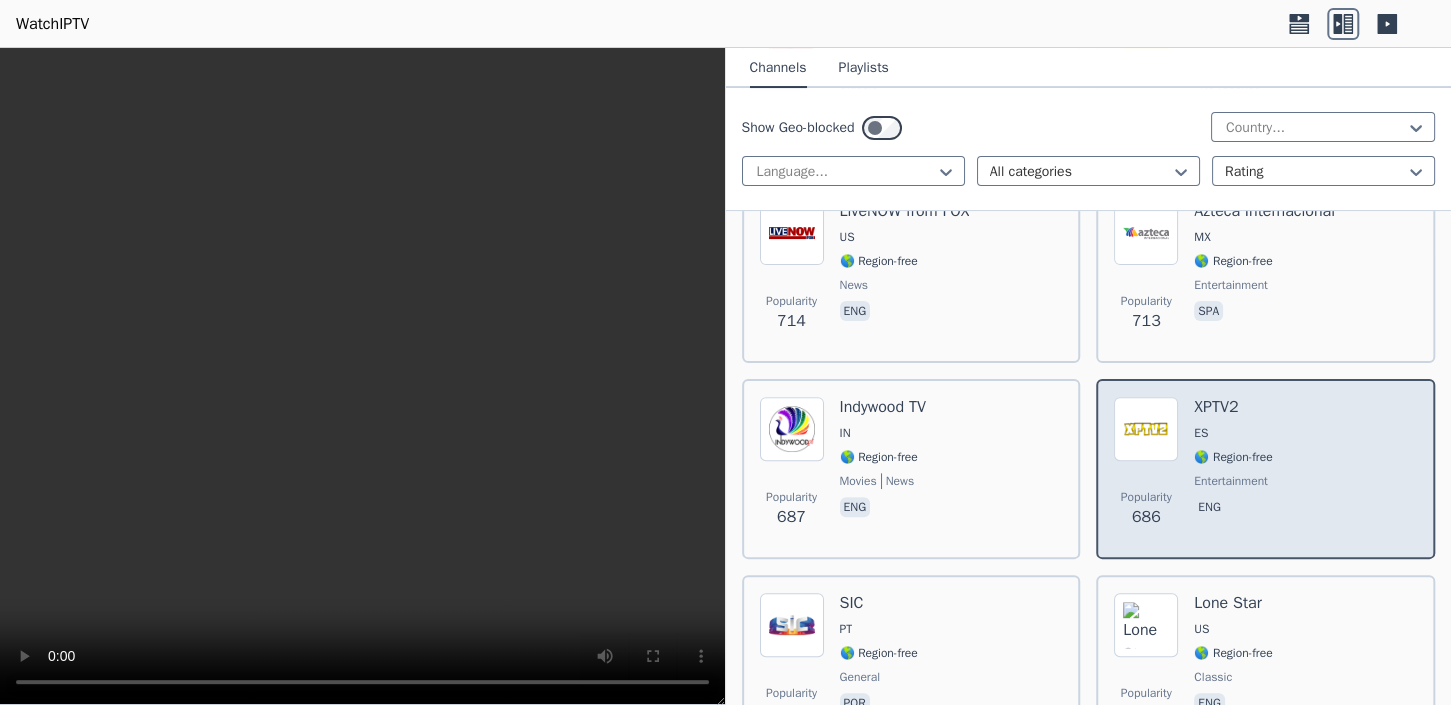 click on "Popularity 686 XPTV2 ES 🌎 Region-free entertainment eng" at bounding box center [1265, 469] 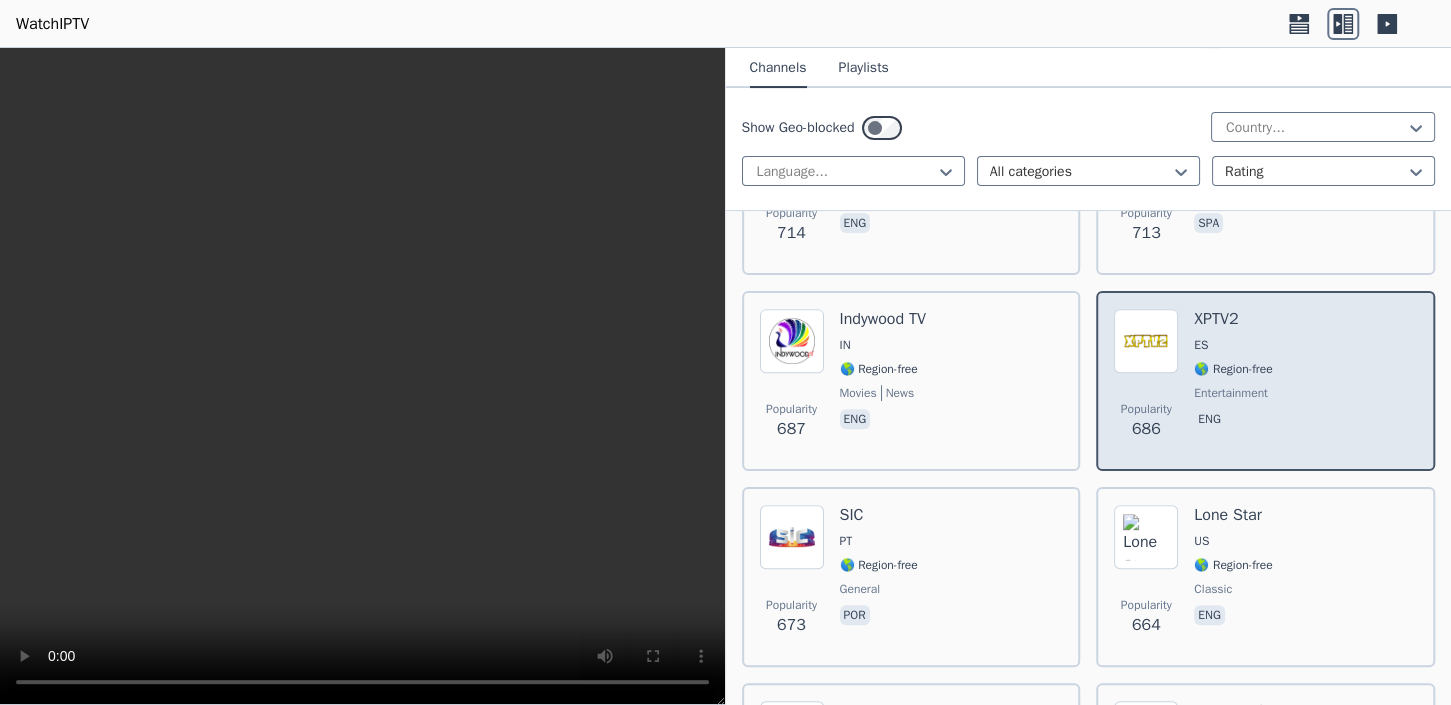 scroll, scrollTop: 9057, scrollLeft: 0, axis: vertical 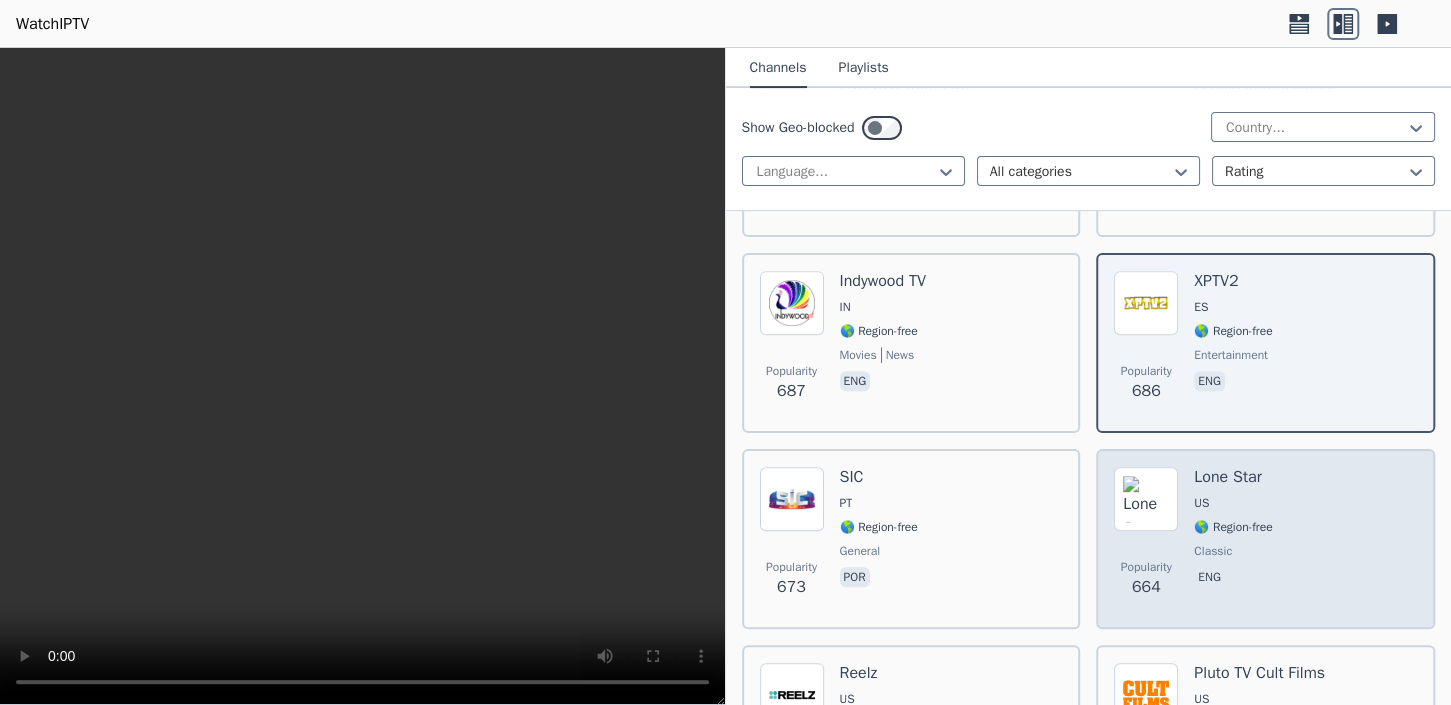click on "🌎 Region-free" at bounding box center (1233, 527) 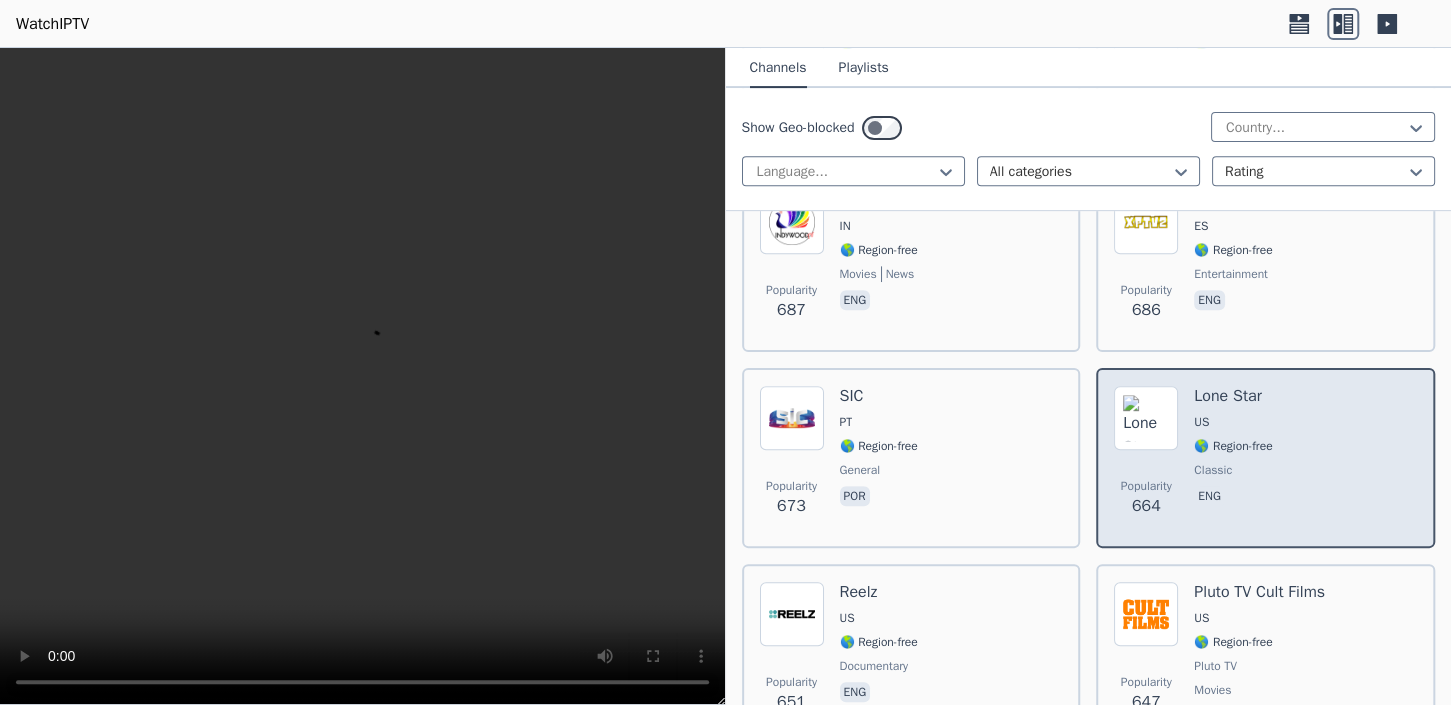 scroll, scrollTop: 9309, scrollLeft: 0, axis: vertical 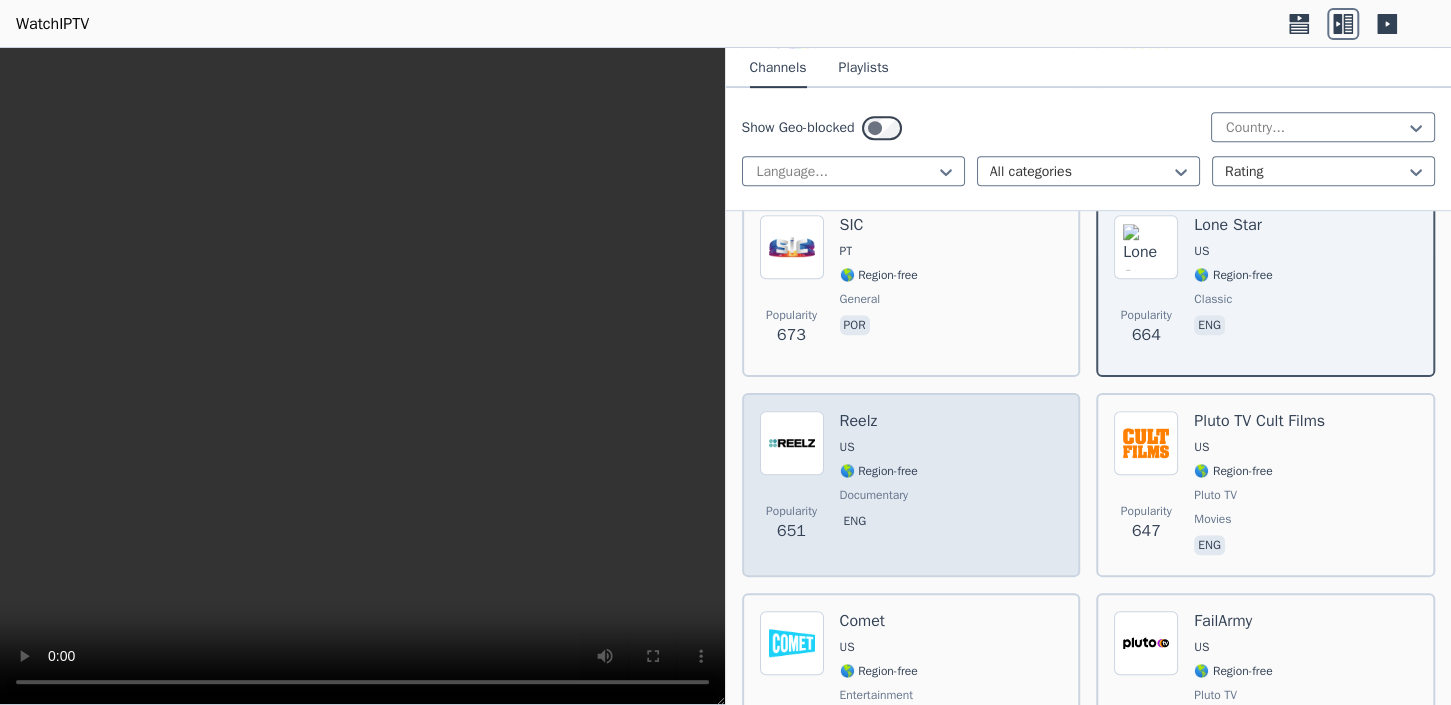 click on "Popularity 651 Reelz [GEOGRAPHIC_DATA] 🌎 Region-free documentary eng" at bounding box center (911, 485) 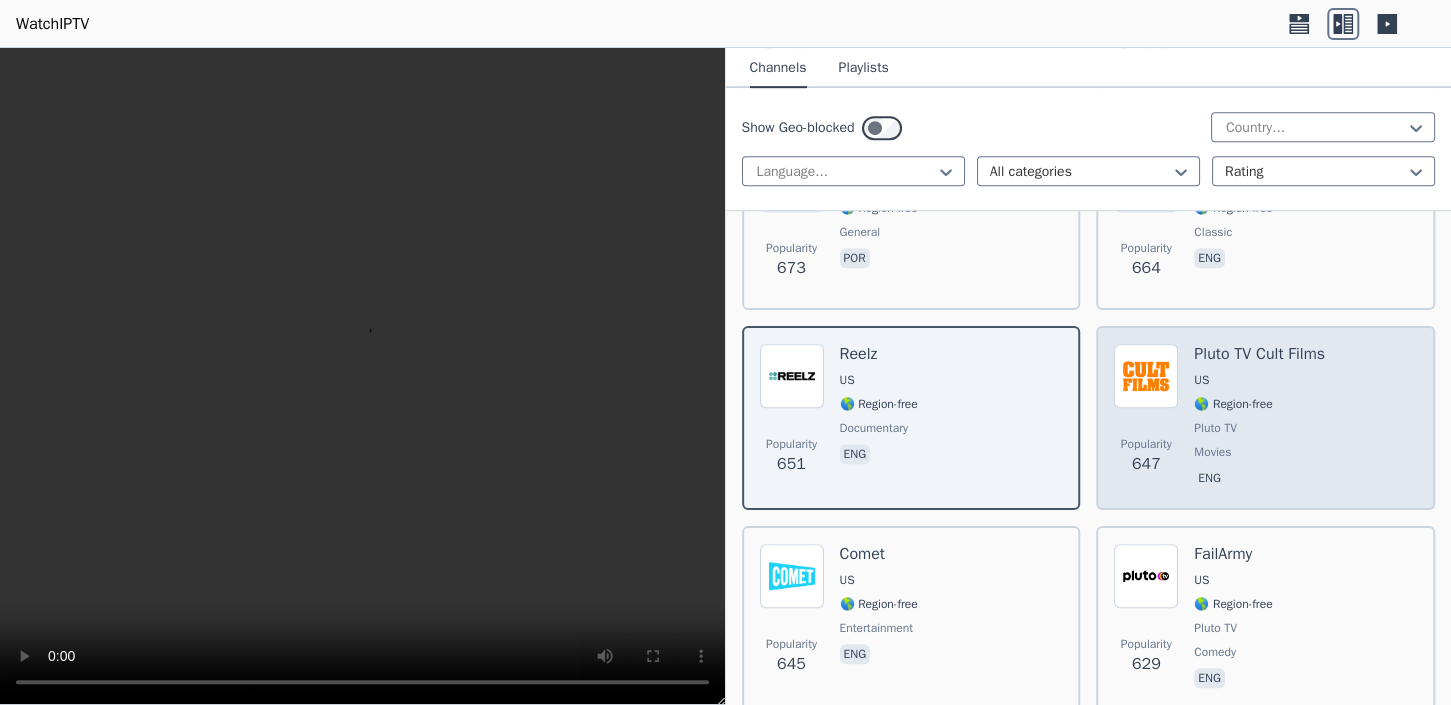 scroll, scrollTop: 9435, scrollLeft: 0, axis: vertical 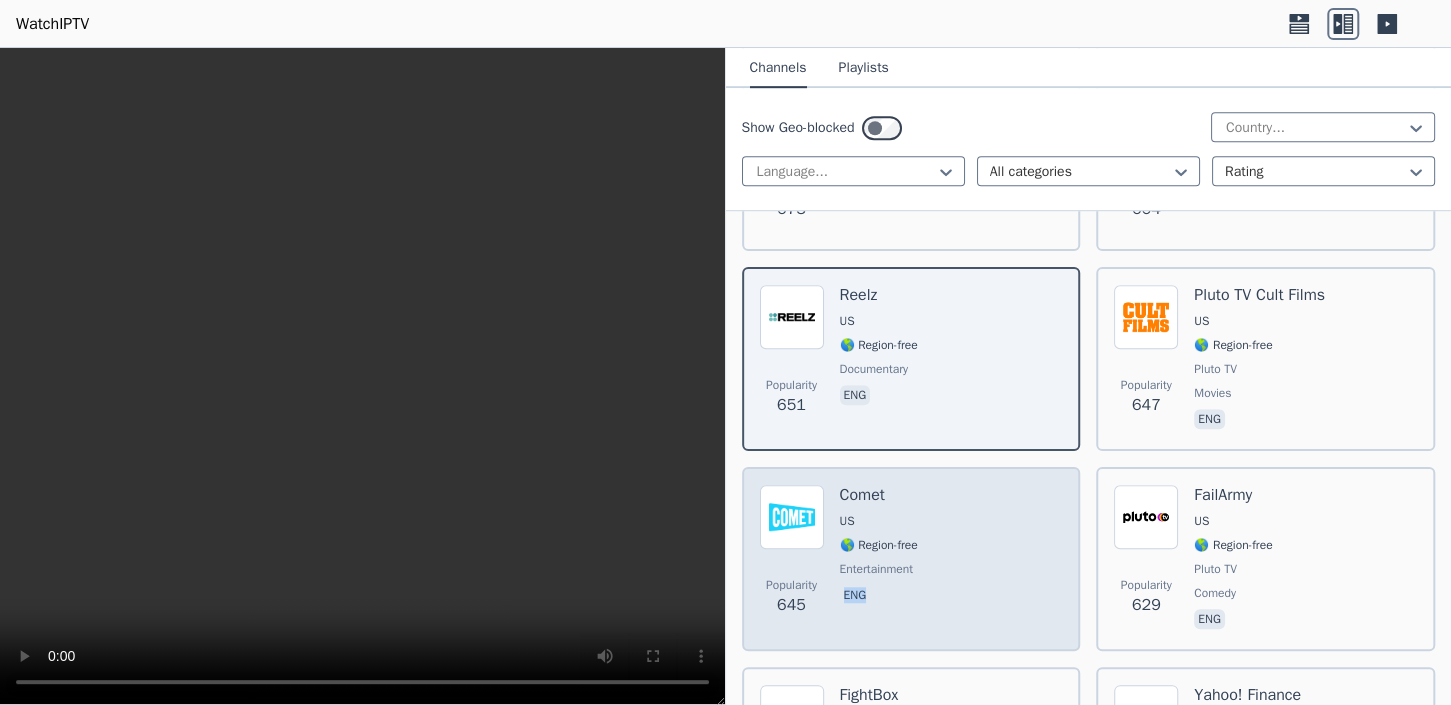 click on "Popularity 645 Comet US 🌎 Region-free entertainment eng" at bounding box center [911, 559] 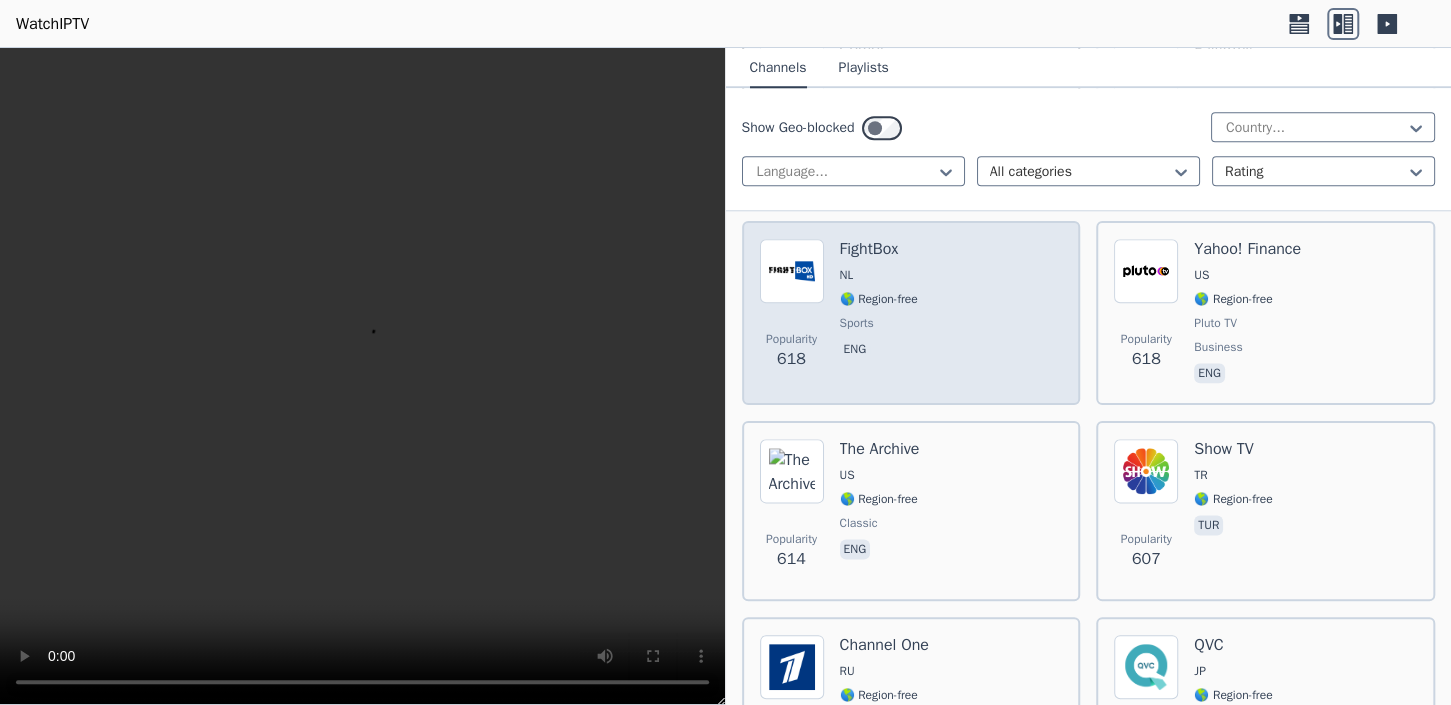 scroll, scrollTop: 9938, scrollLeft: 0, axis: vertical 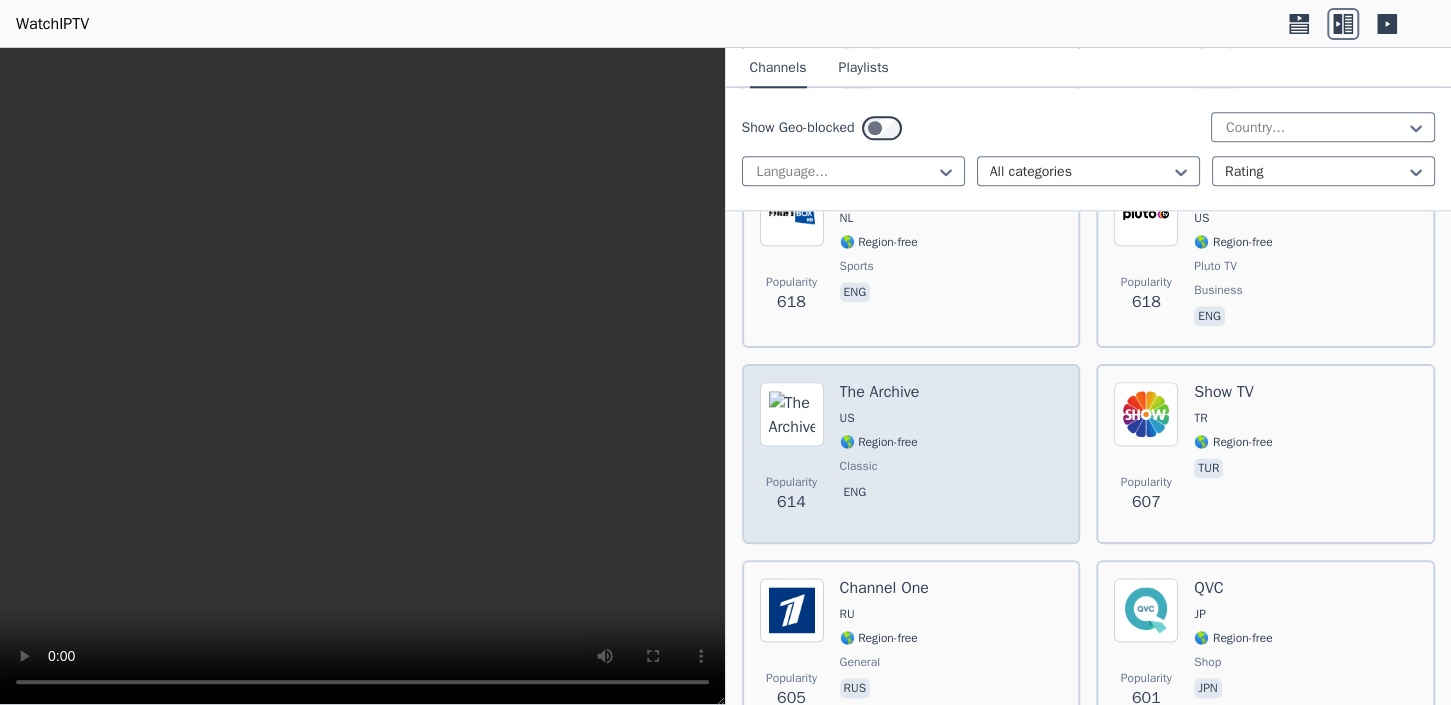 click on "Popularity 614 The Archive US 🌎 Region-free classic eng" at bounding box center (911, 454) 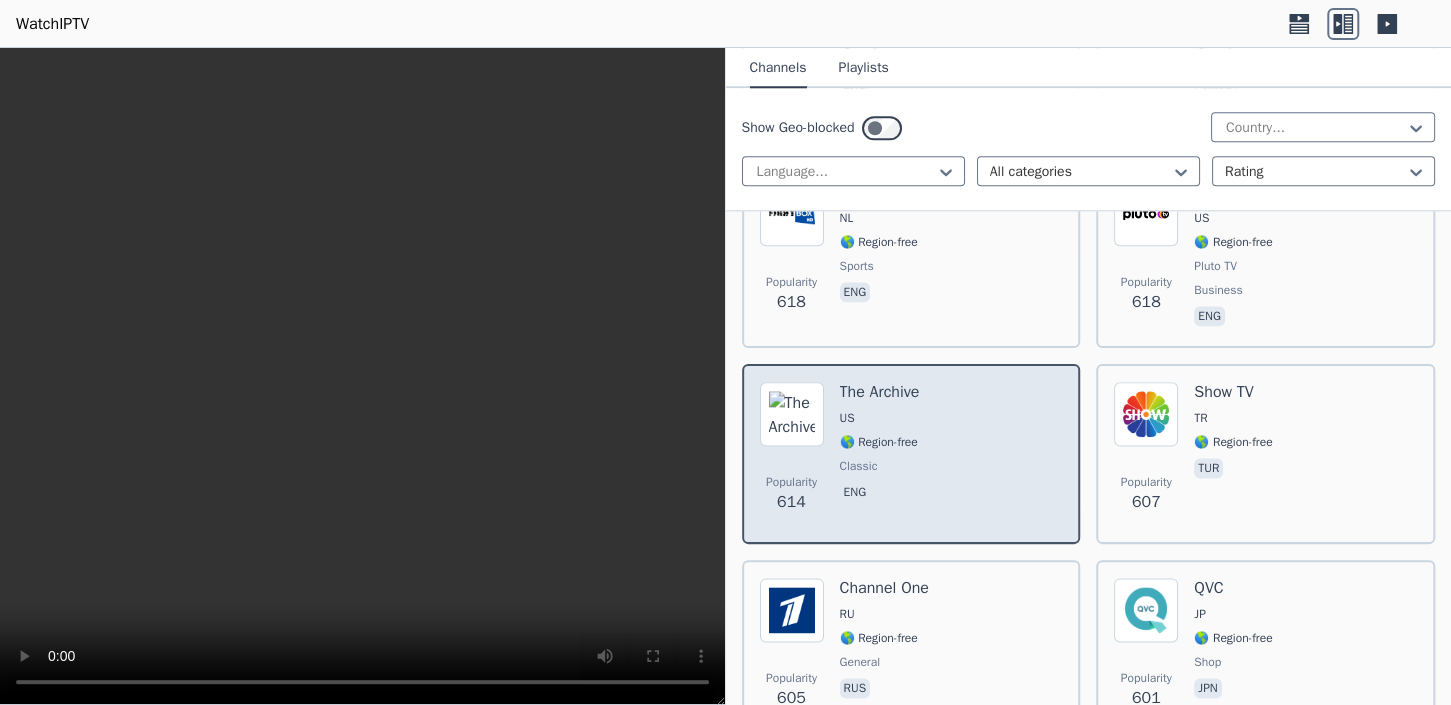 click on "Popularity 614 The Archive US 🌎 Region-free classic eng" at bounding box center [911, 454] 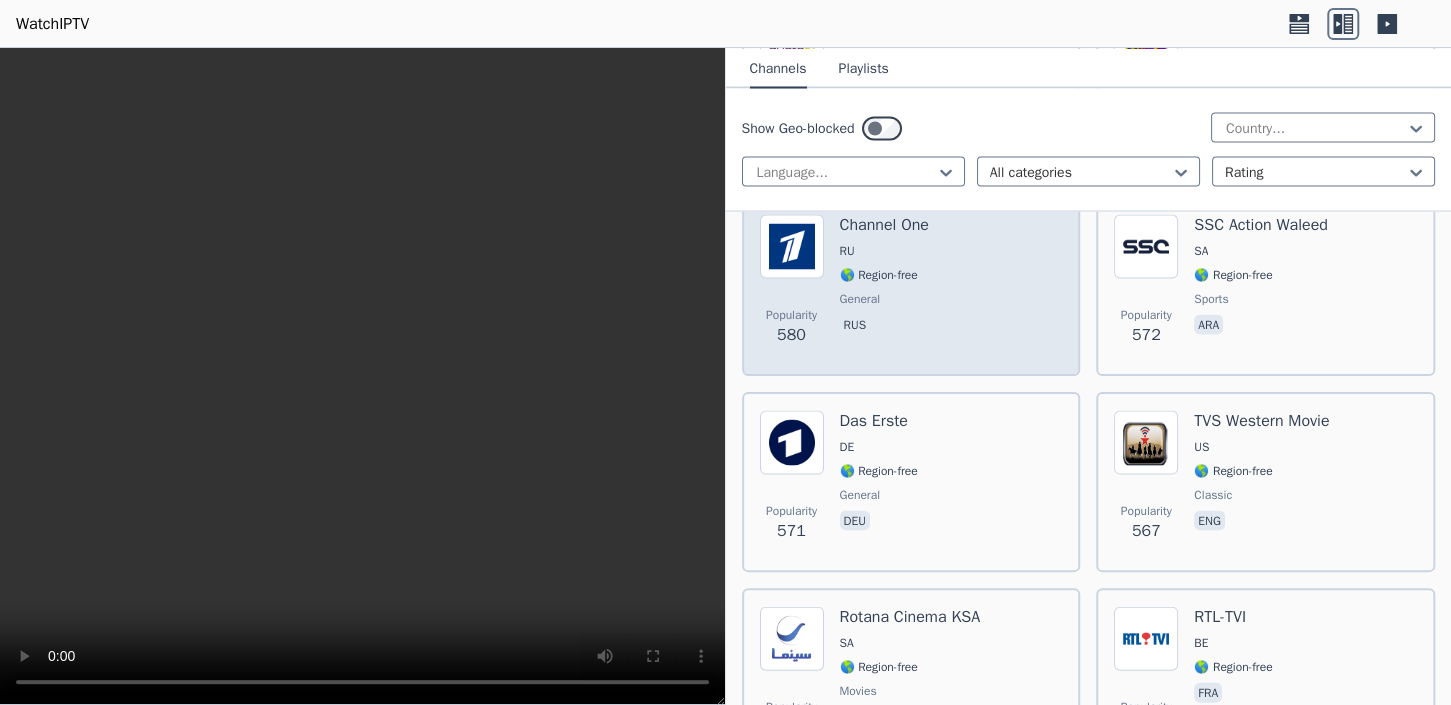scroll, scrollTop: 10944, scrollLeft: 0, axis: vertical 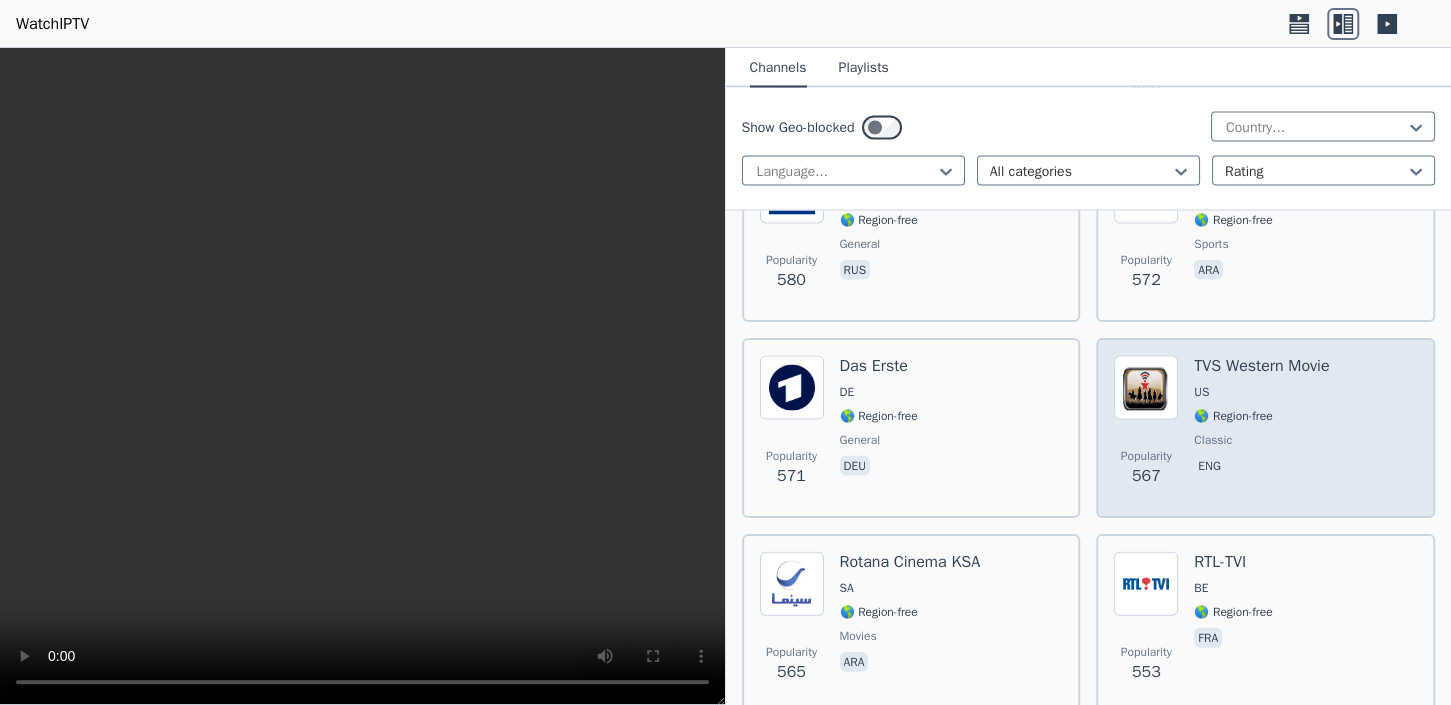 click on "🌎 Region-free" at bounding box center (1261, 416) 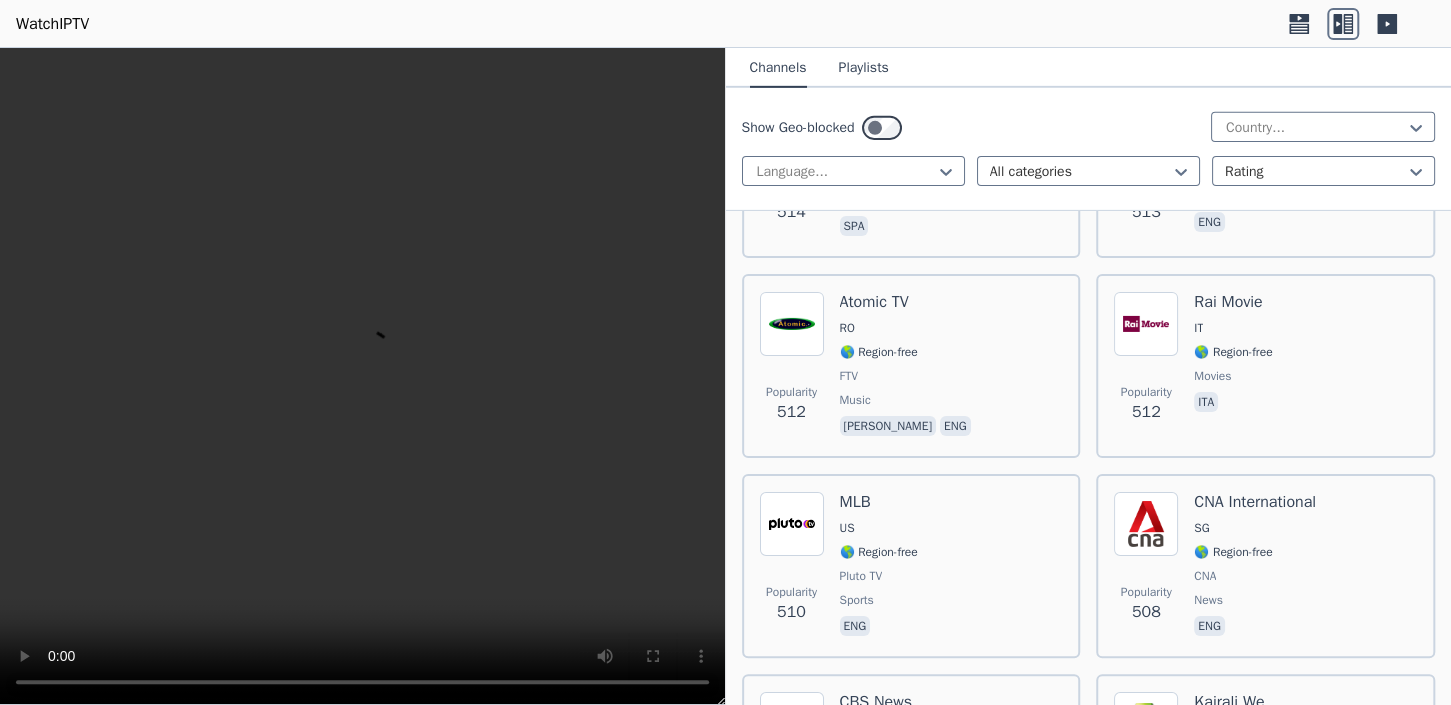 scroll, scrollTop: 12454, scrollLeft: 0, axis: vertical 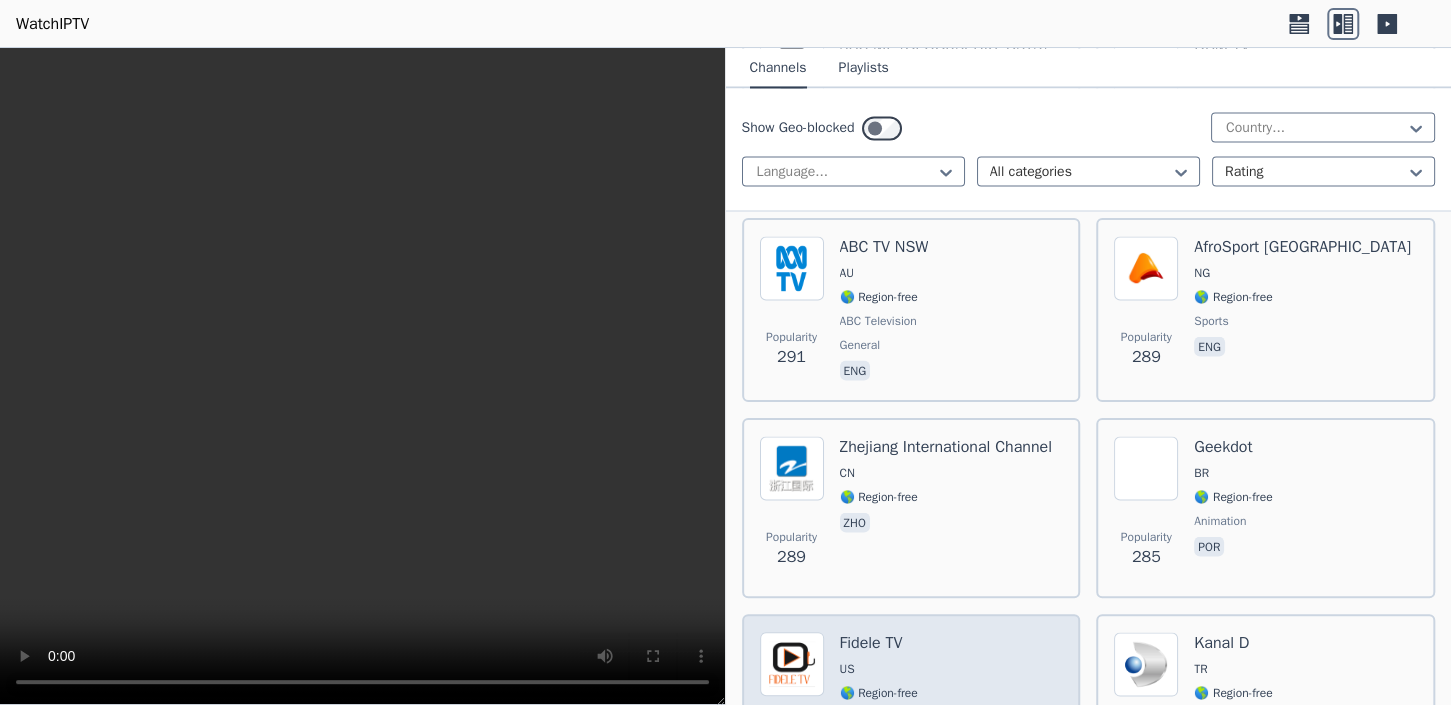 click on "Popularity 284 Fidele TV US 🌎 Region-free entertainment fra" at bounding box center (911, 704) 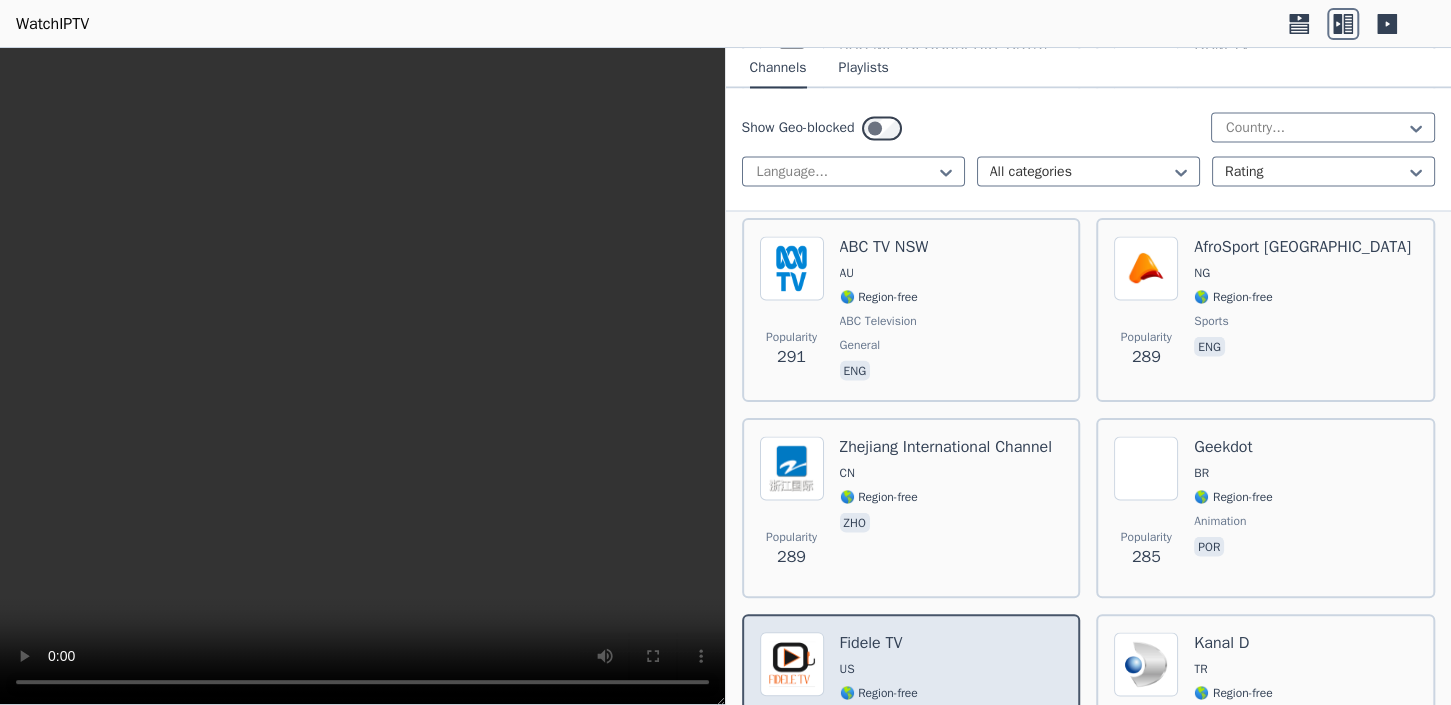 click on "Popularity 284 Fidele TV US 🌎 Region-free entertainment fra" at bounding box center (911, 704) 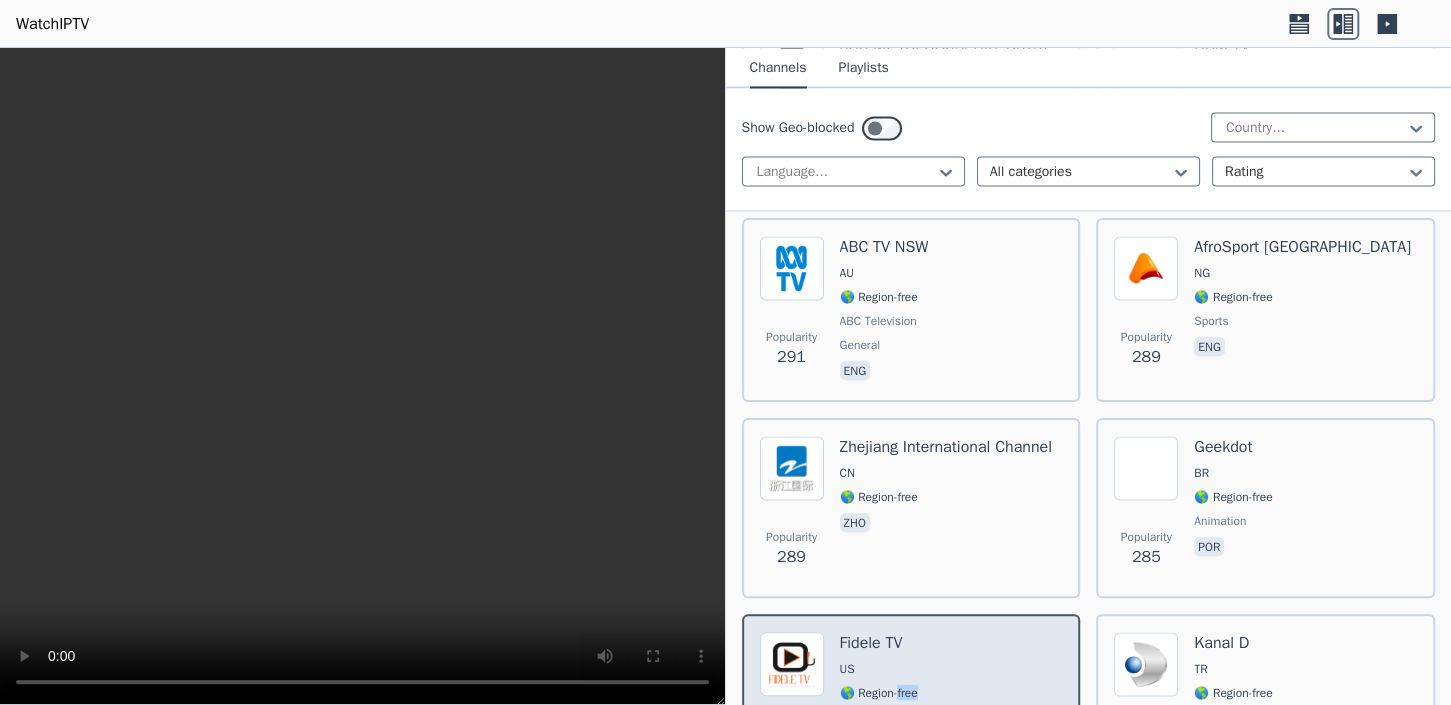 click on "Popularity 284 Fidele TV US 🌎 Region-free entertainment fra" at bounding box center (911, 704) 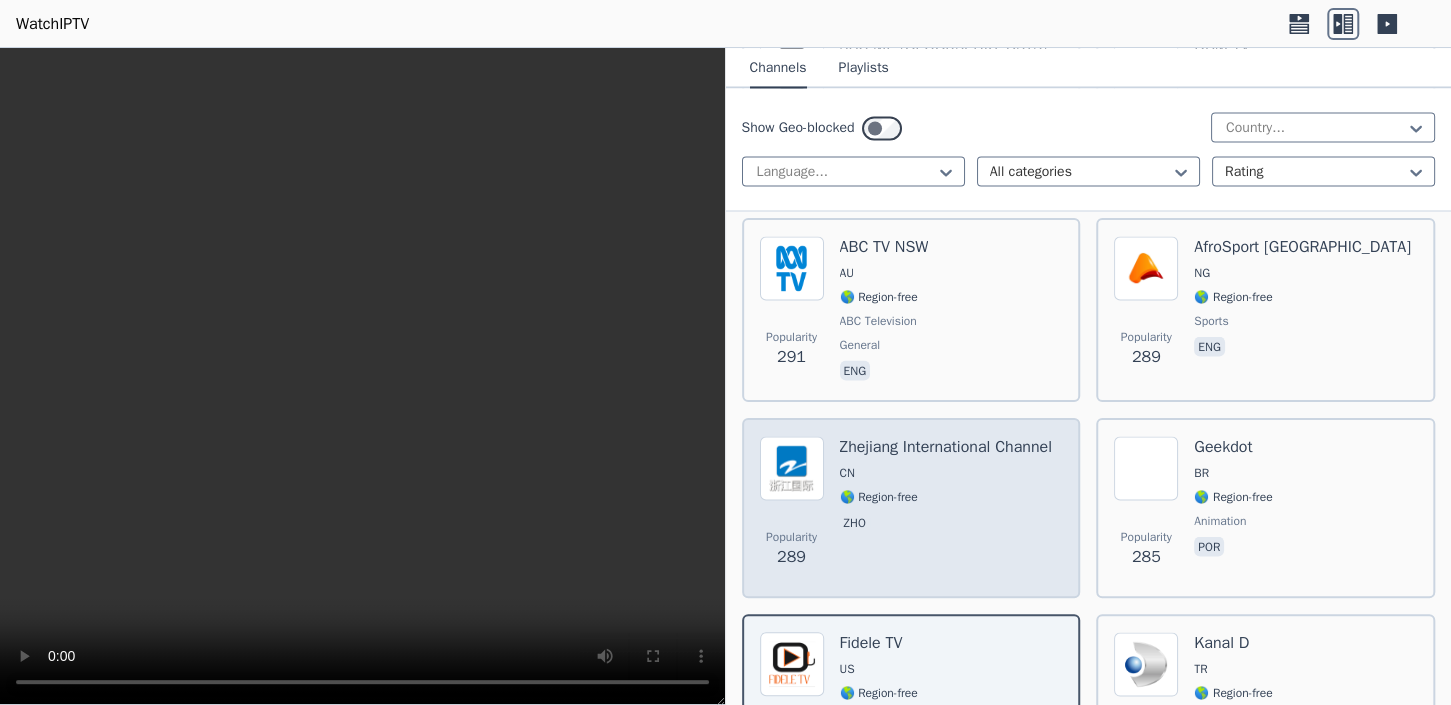 click on "🌎 Region-free" at bounding box center (946, 496) 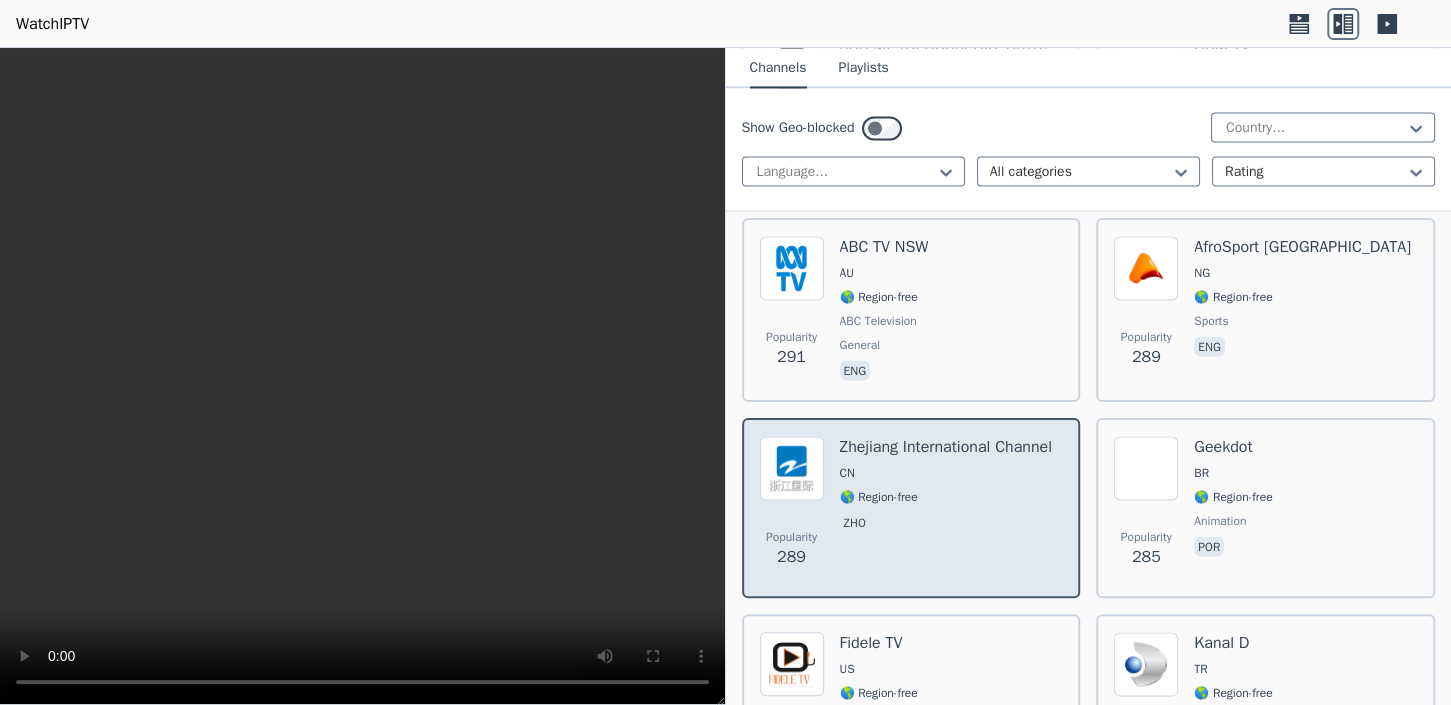 click on "🌎 Region-free" at bounding box center [946, 496] 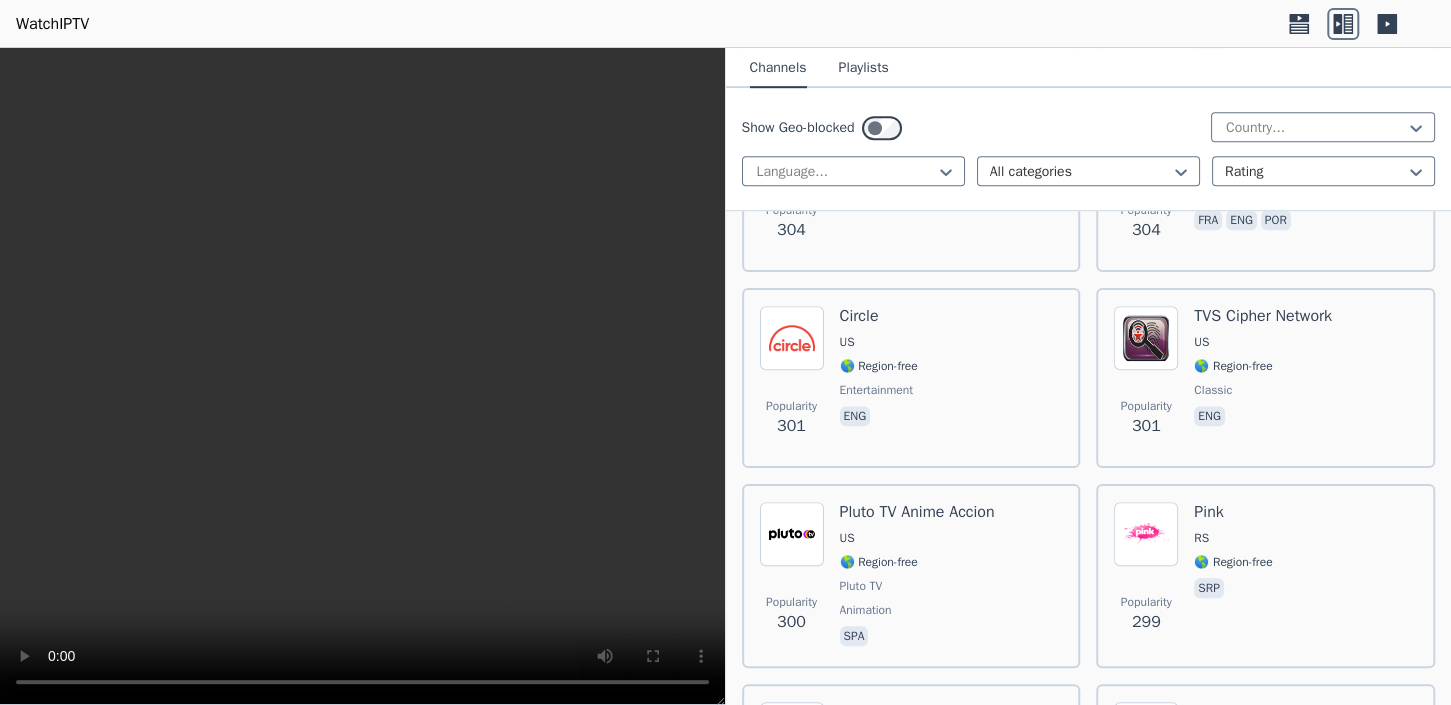 scroll, scrollTop: 22404, scrollLeft: 0, axis: vertical 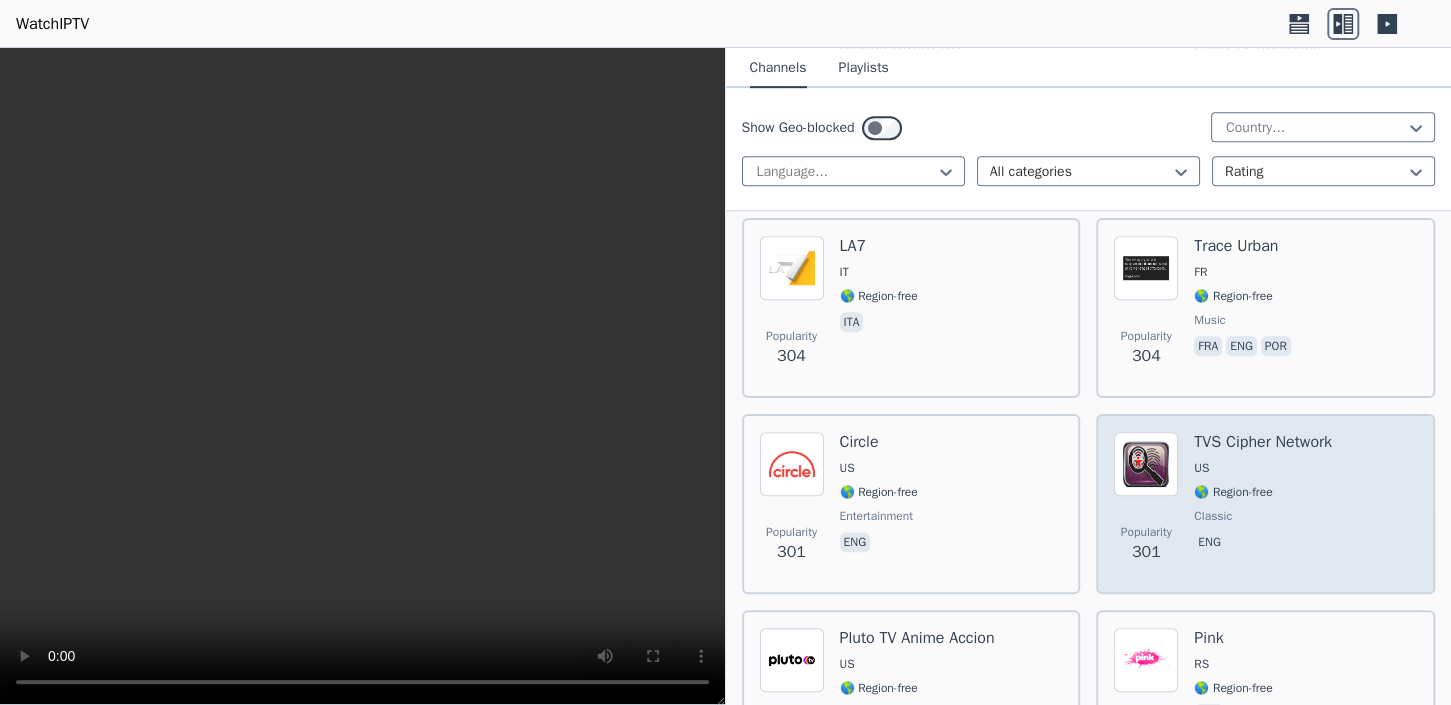 click on "🌎 Region-free" at bounding box center (1263, 492) 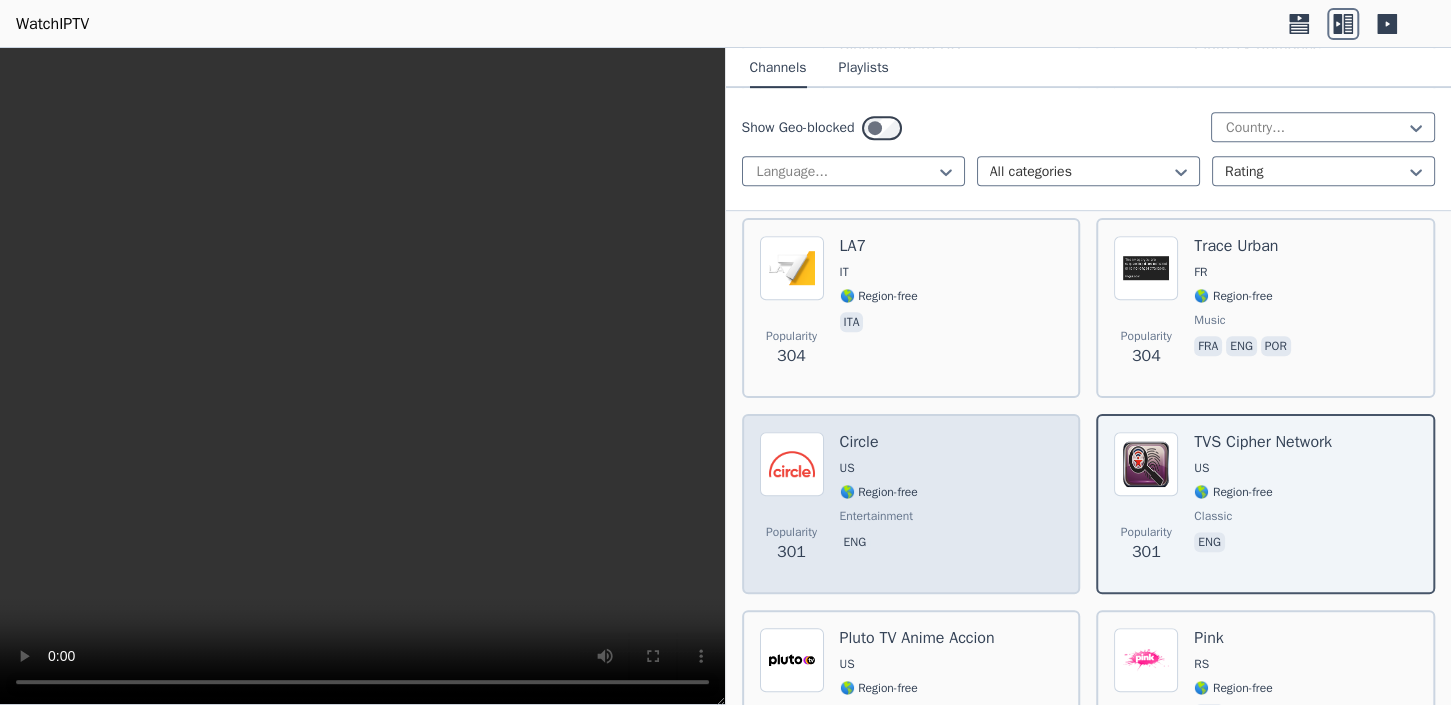 click on "Popularity 301 Circle US 🌎 Region-free entertainment eng" at bounding box center [911, 504] 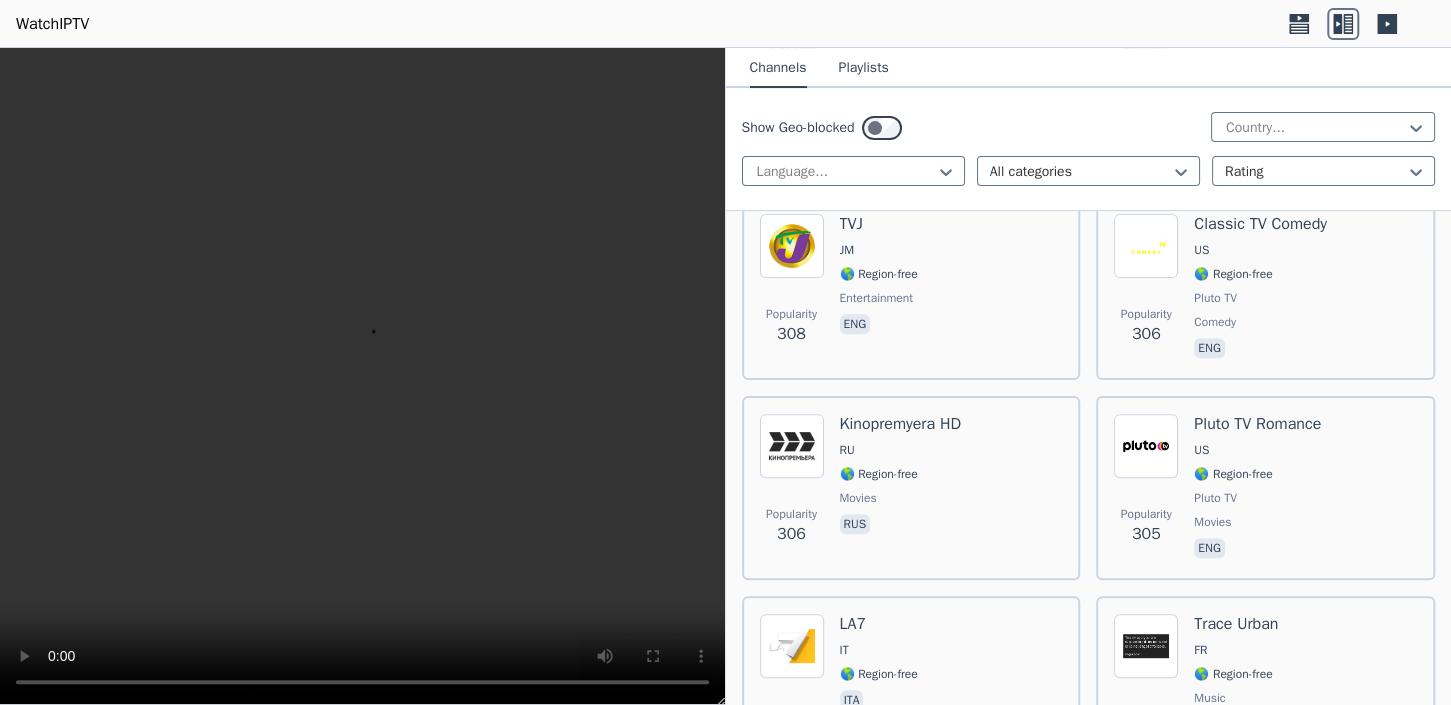 scroll, scrollTop: 21901, scrollLeft: 0, axis: vertical 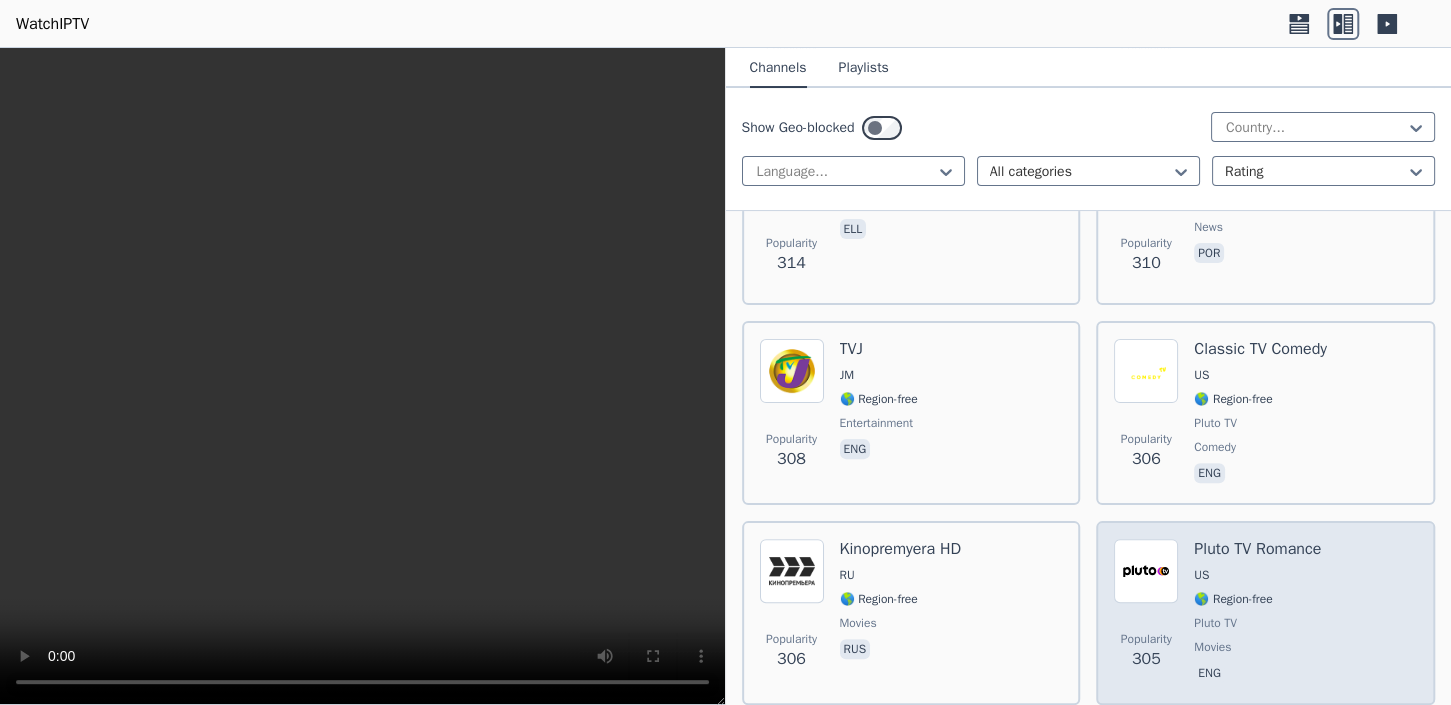 click on "Pluto TV Romance US 🌎 Region-free Pluto TV movies eng" at bounding box center (1257, 613) 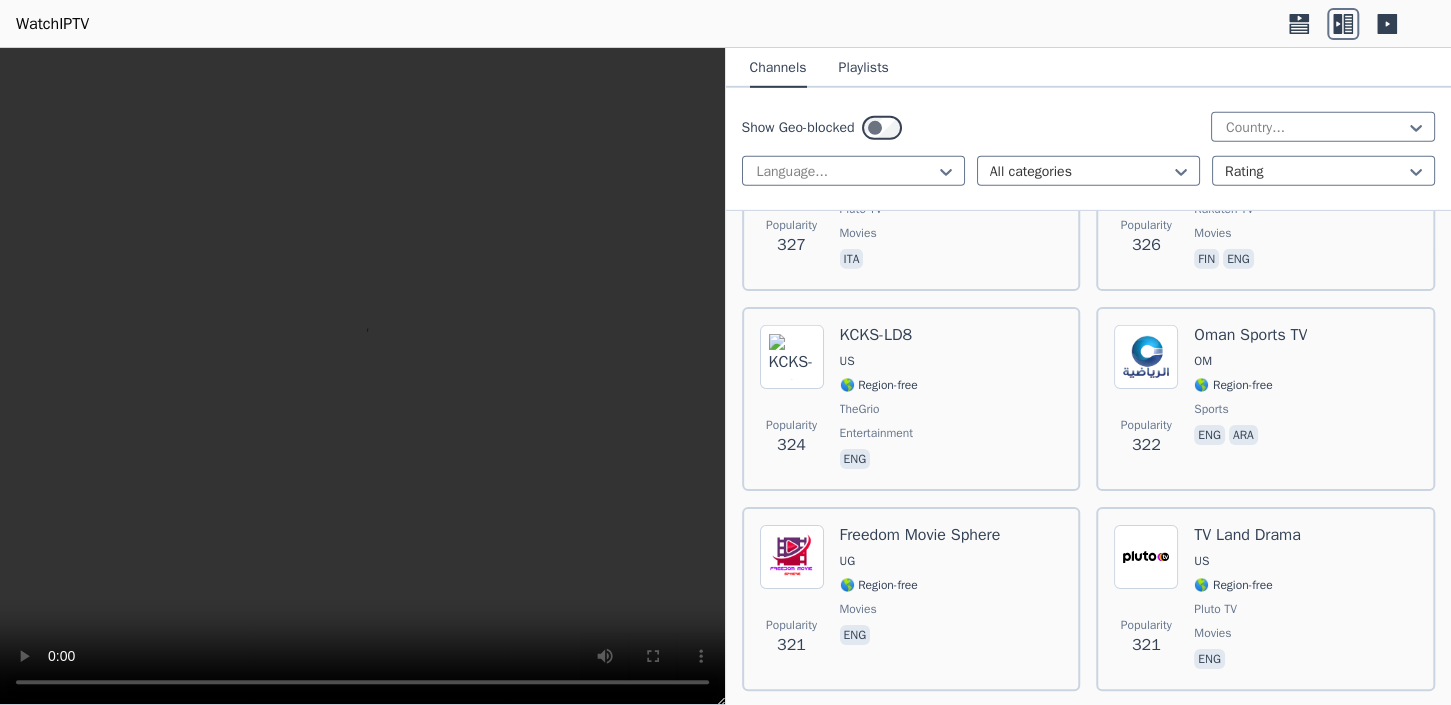 scroll, scrollTop: 20894, scrollLeft: 0, axis: vertical 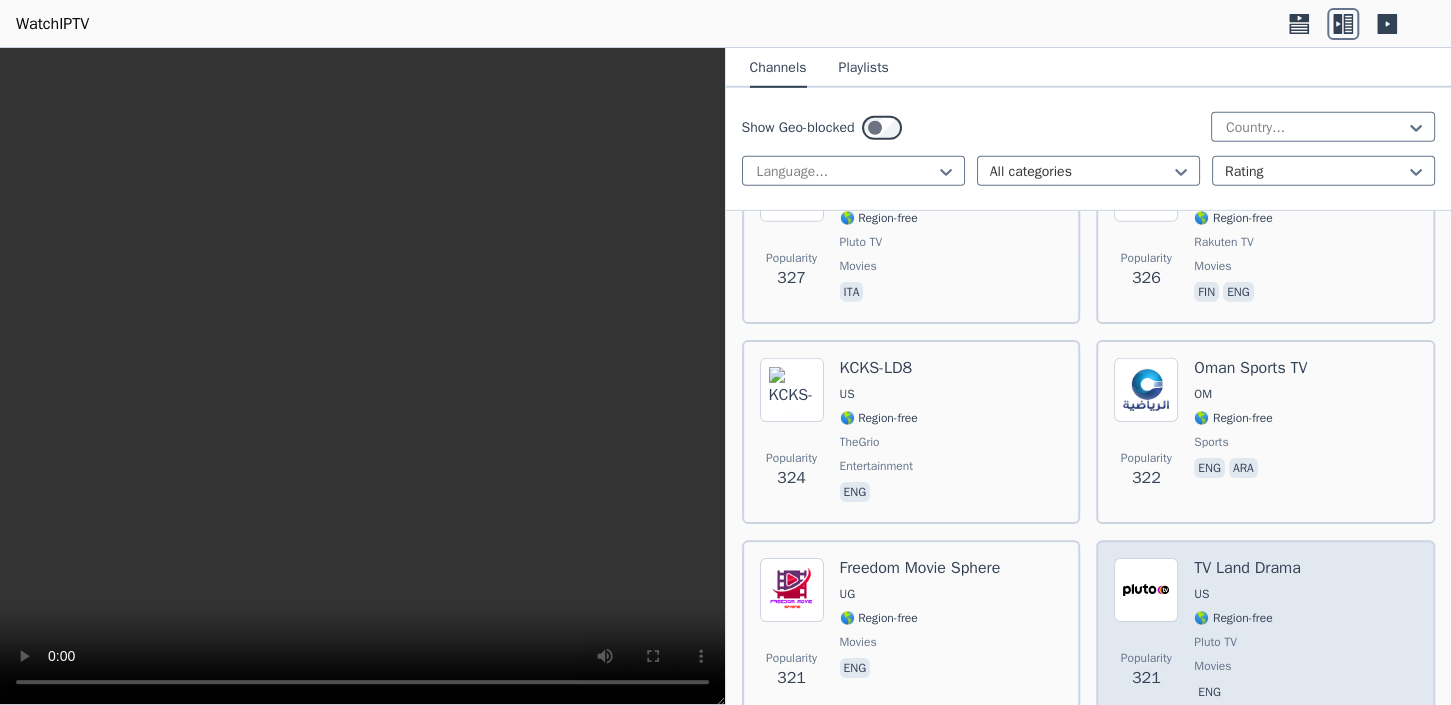 click on "TV Land Drama US 🌎 Region-free Pluto TV movies eng" at bounding box center (1247, 632) 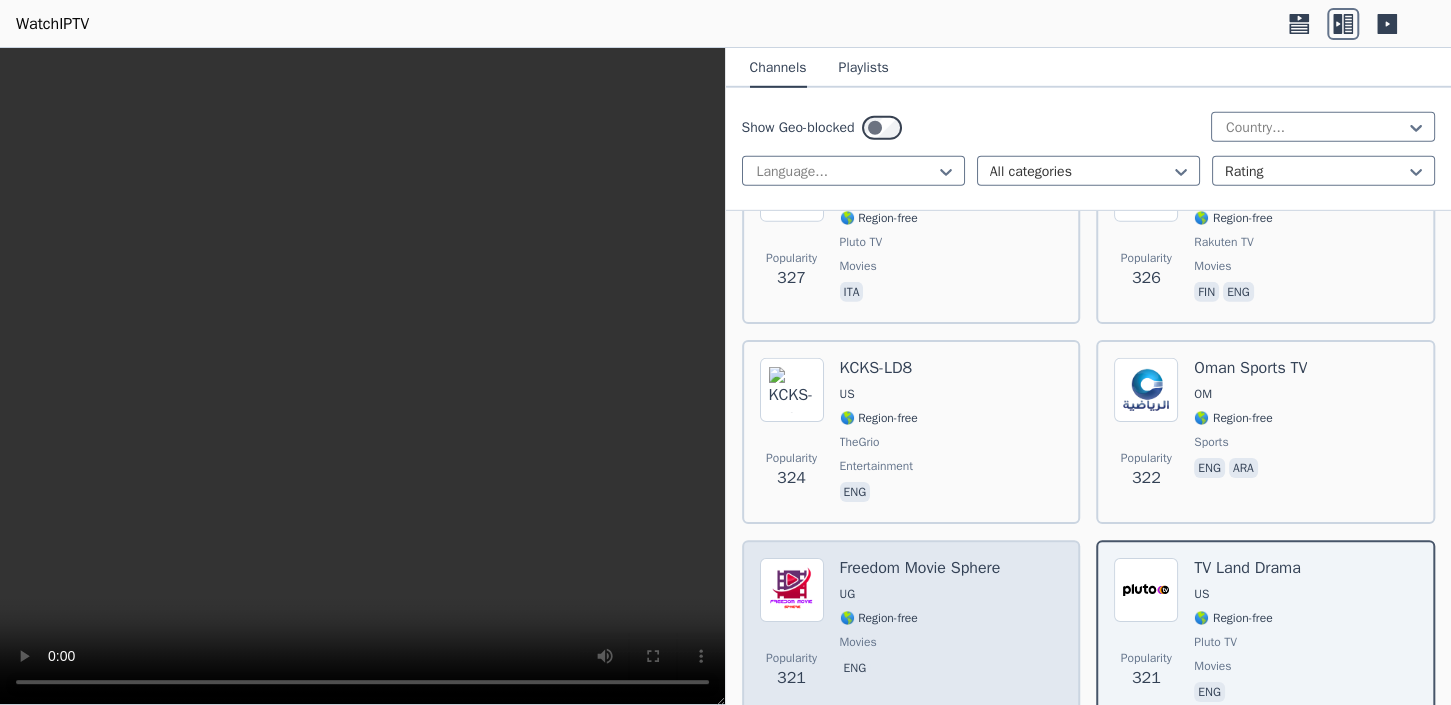 click on "Freedom Movie Sphere UG 🌎 Region-free movies eng" at bounding box center [920, 632] 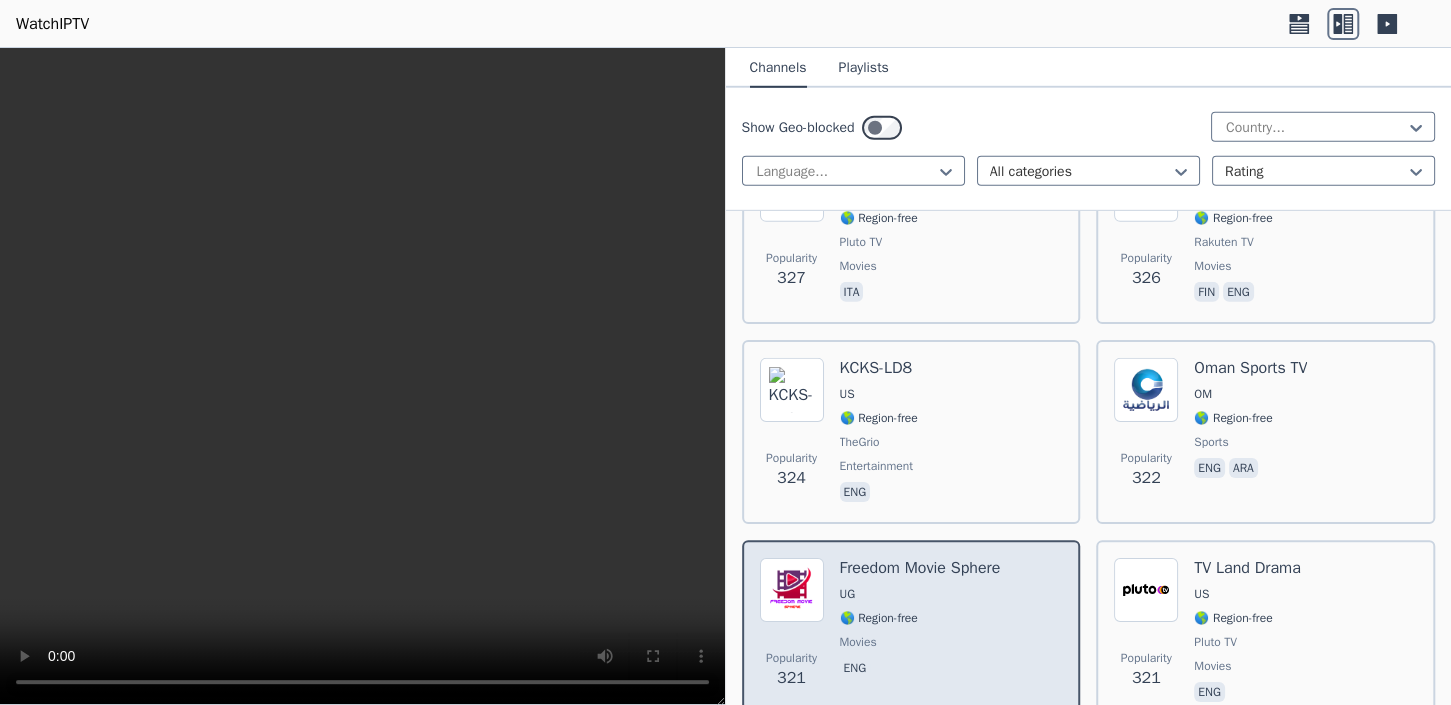 click on "Freedom Movie Sphere UG 🌎 Region-free movies eng" at bounding box center (920, 632) 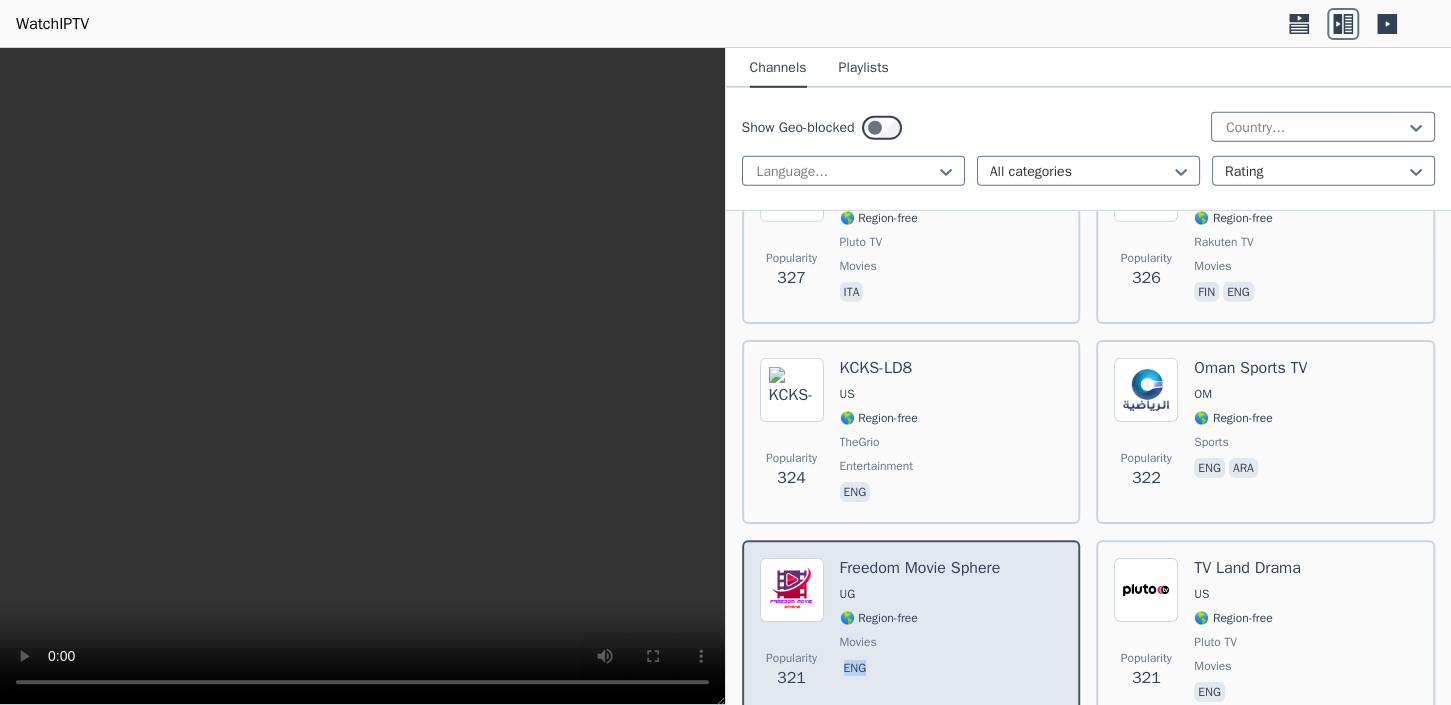 click on "Freedom Movie Sphere UG 🌎 Region-free movies eng" at bounding box center [920, 632] 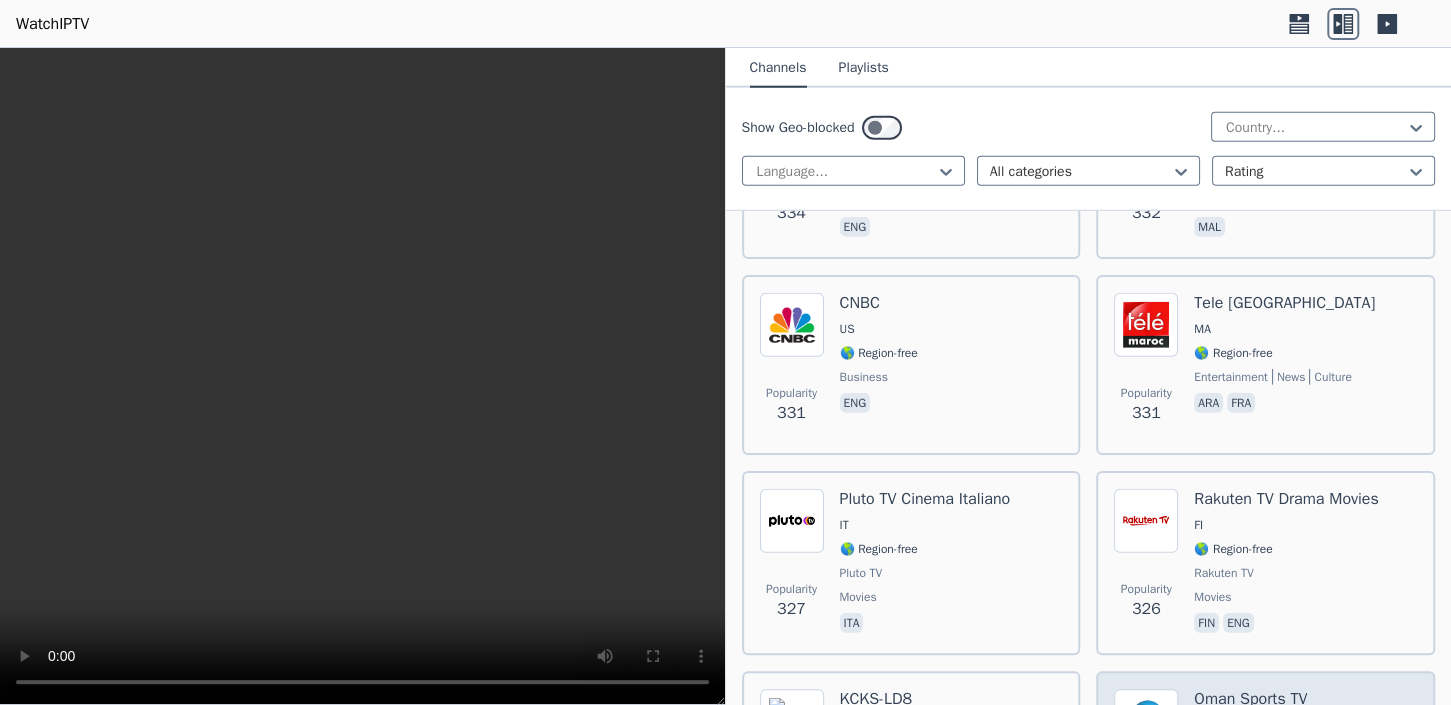 scroll, scrollTop: 20517, scrollLeft: 0, axis: vertical 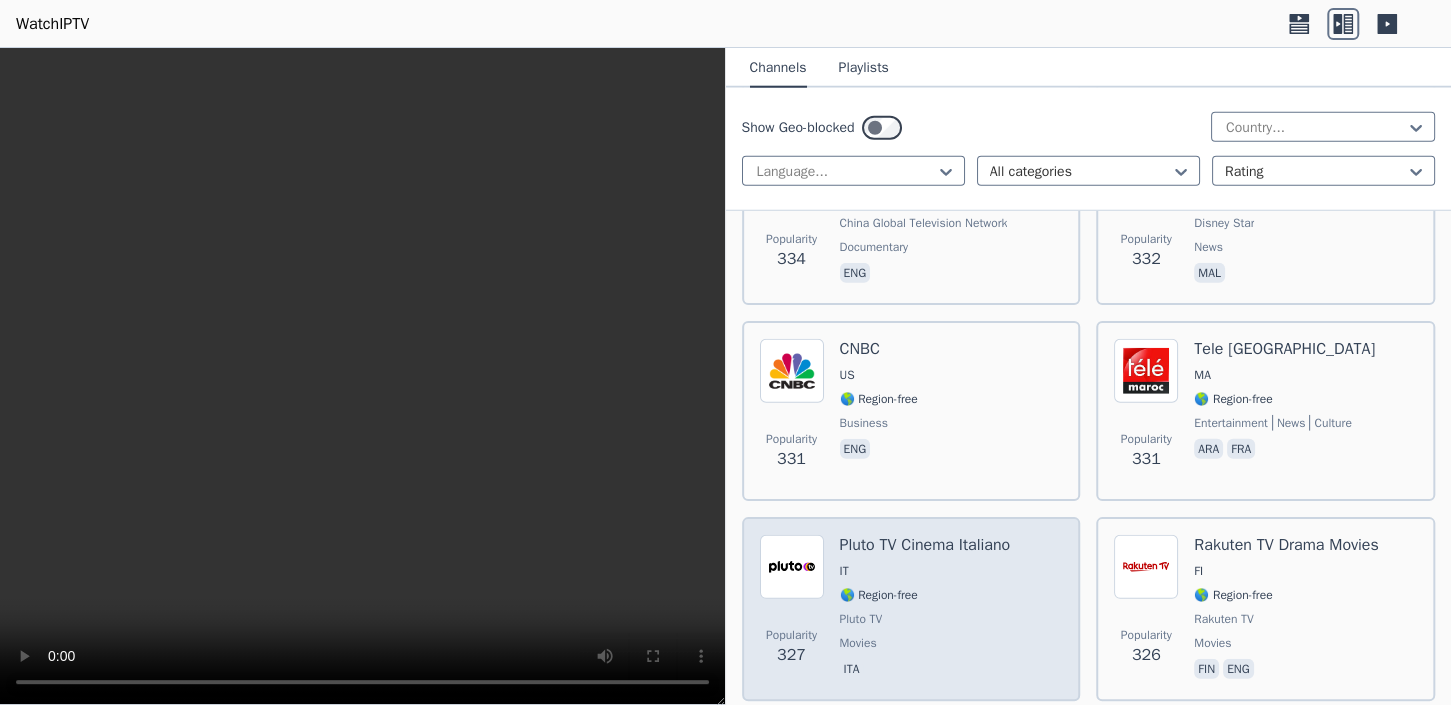 click on "Pluto TV" at bounding box center [925, 619] 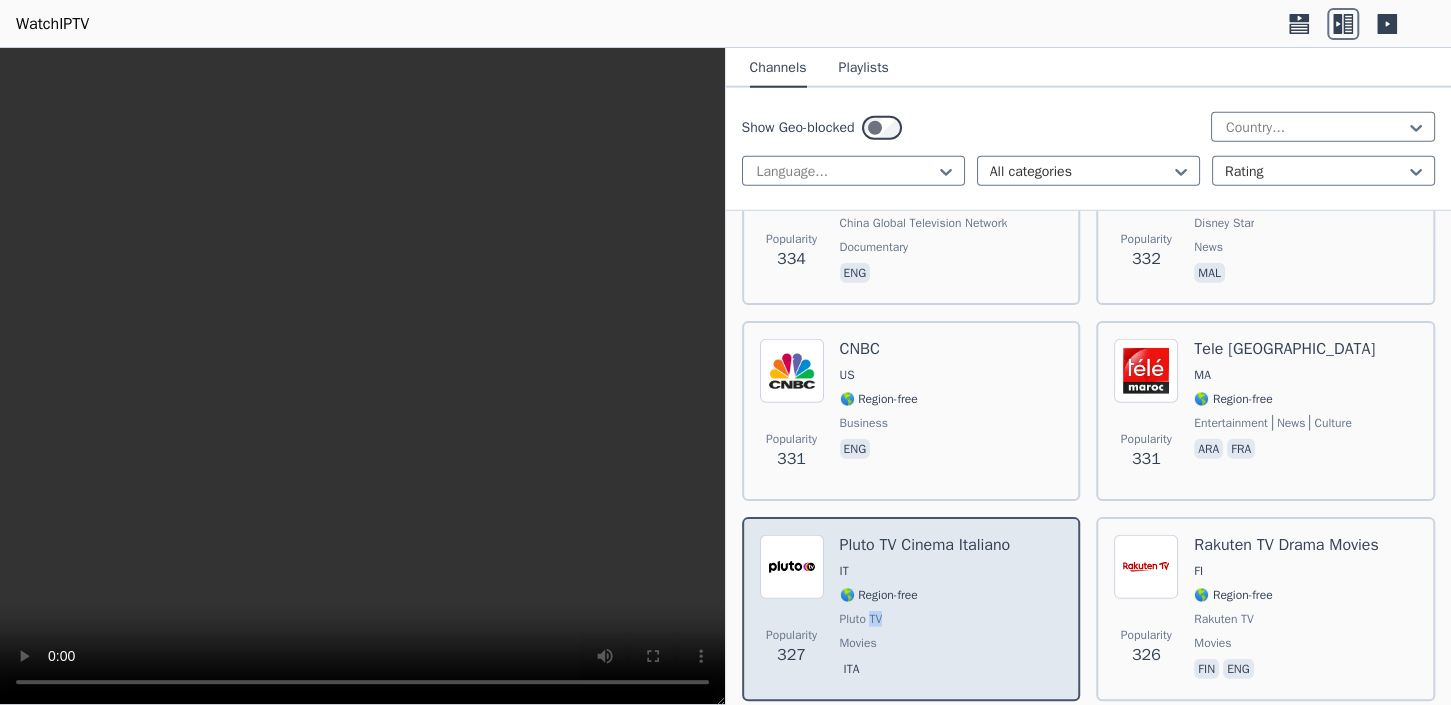 click on "Pluto TV" at bounding box center (925, 619) 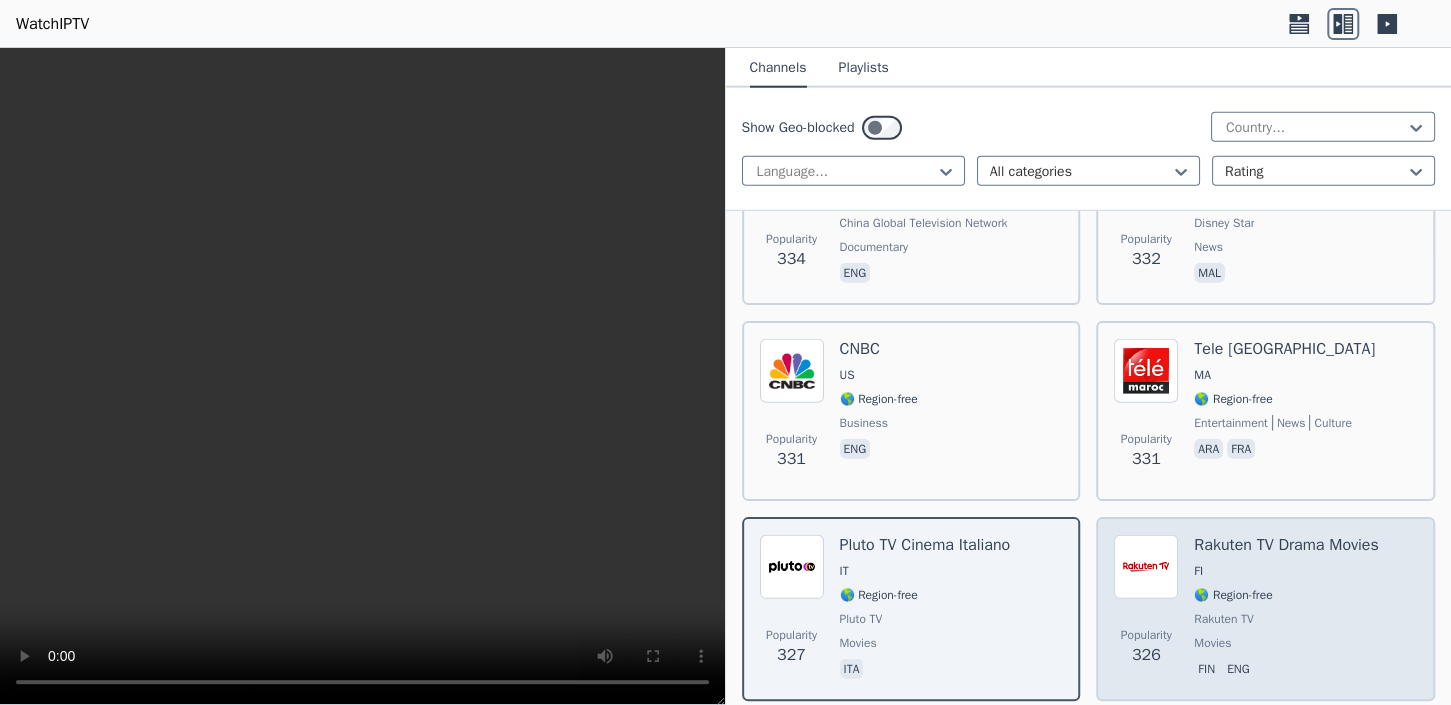 click on "Rakuten TV Drama Movies FI 🌎 Region-free Rakuten TV movies fin eng" at bounding box center [1286, 609] 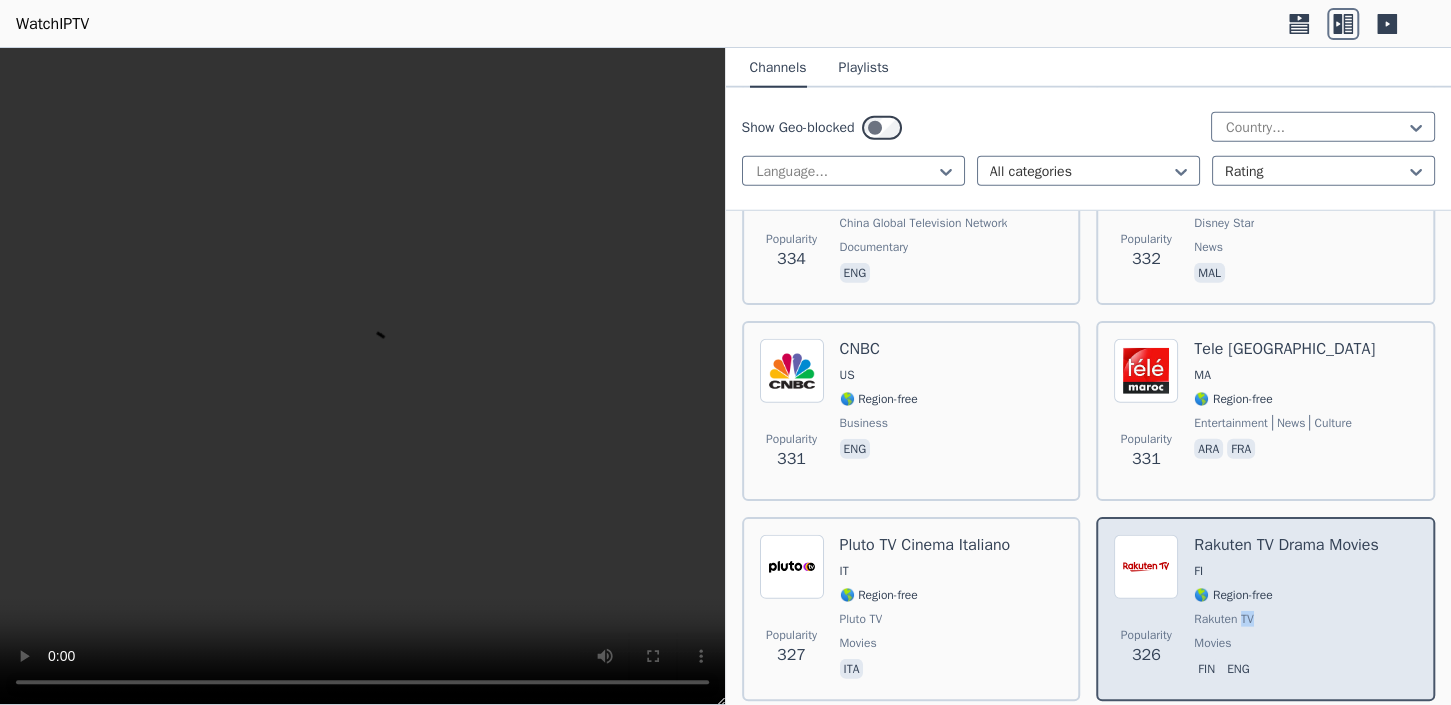 click on "Rakuten TV Drama Movies FI 🌎 Region-free Rakuten TV movies fin eng" at bounding box center (1286, 609) 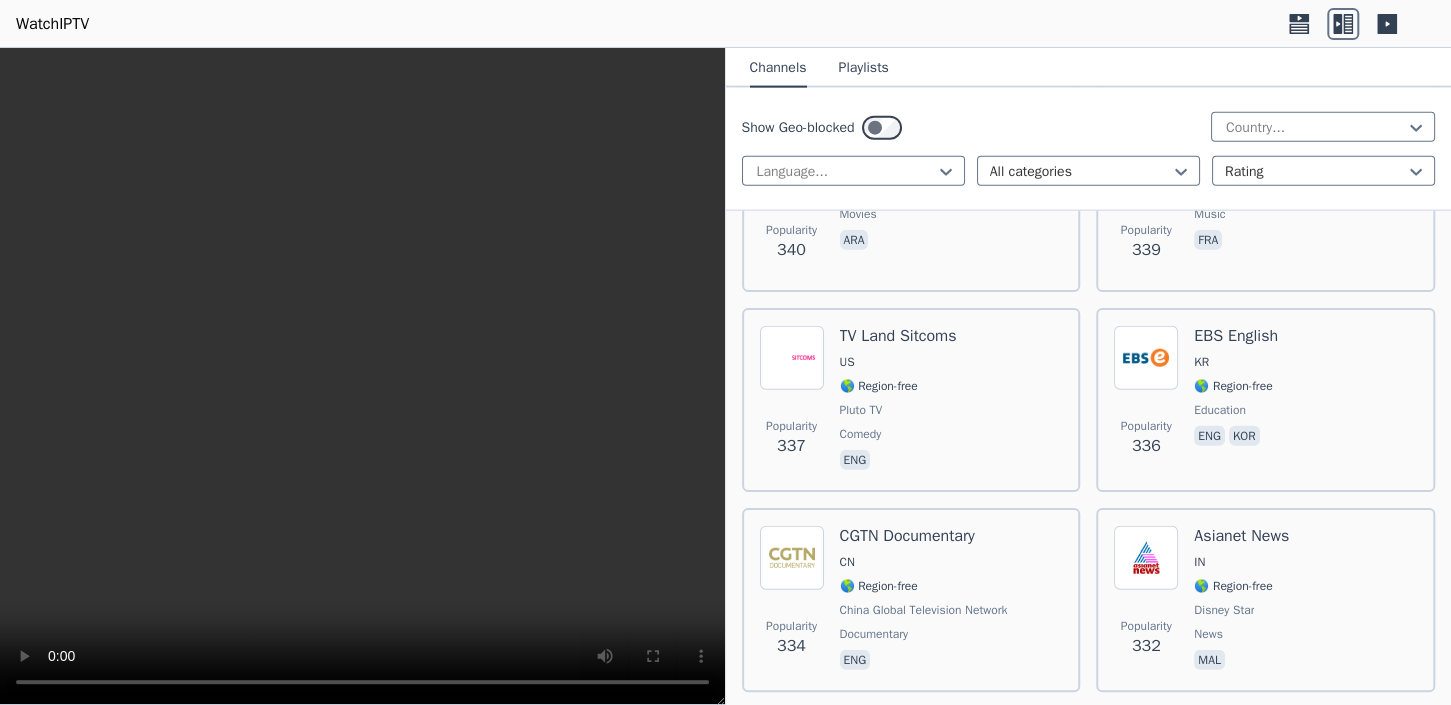 scroll, scrollTop: 20014, scrollLeft: 0, axis: vertical 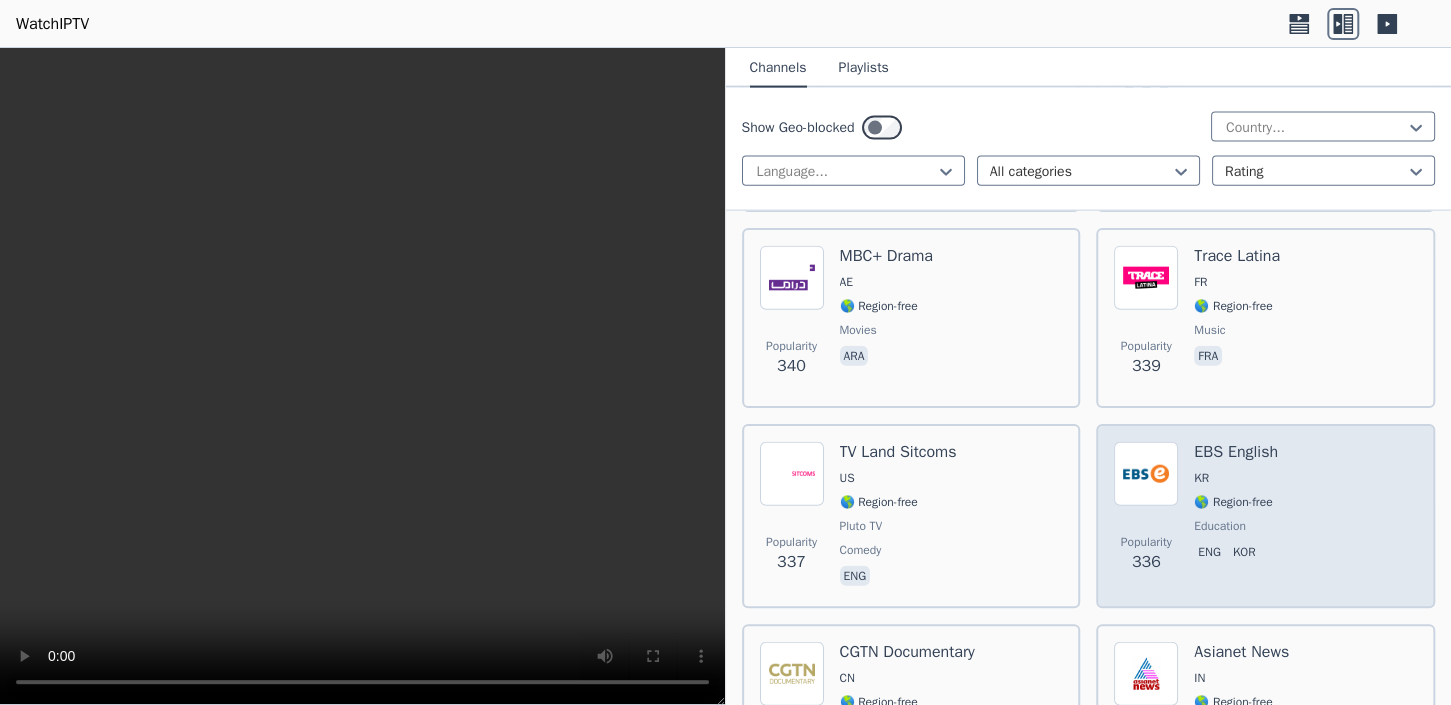 click on "Popularity 336 EBS English KR 🌎 Region-free education eng kor" at bounding box center [1265, 516] 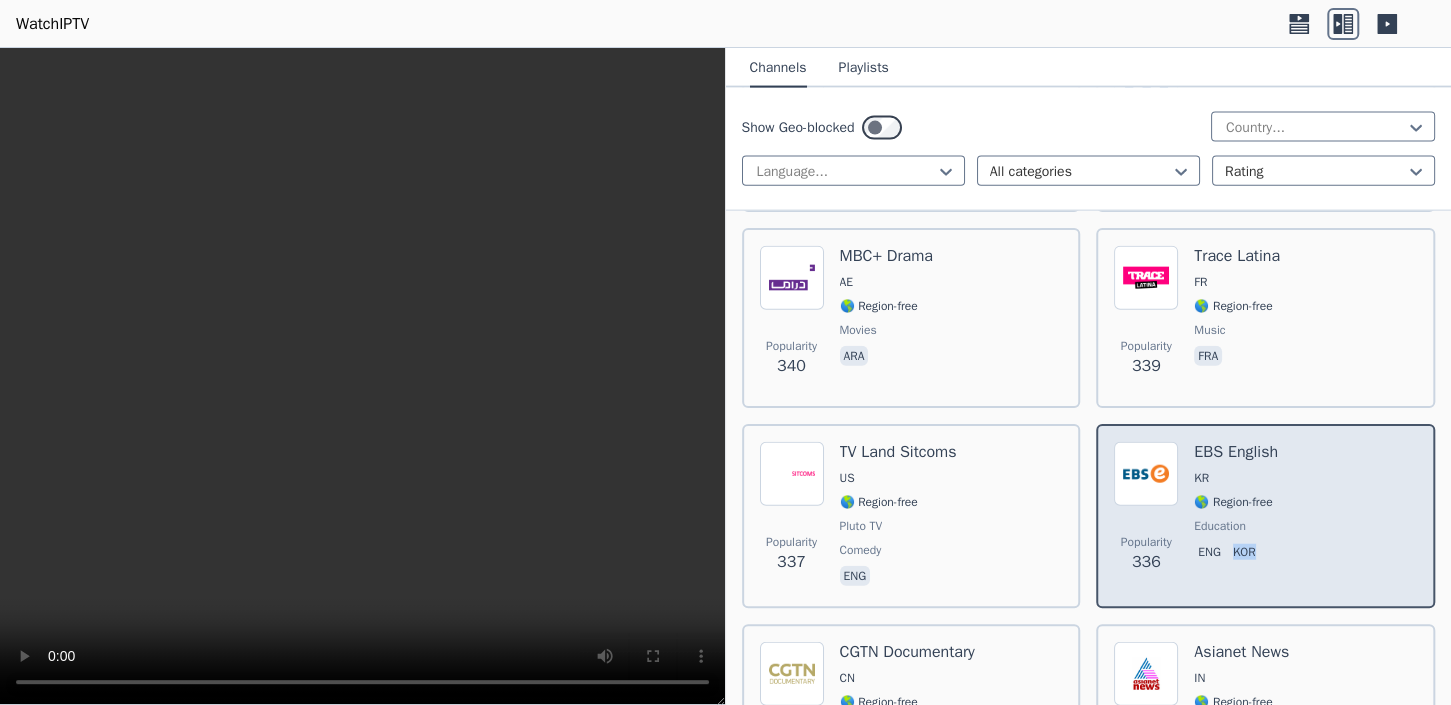 click on "Popularity 336 EBS English KR 🌎 Region-free education eng kor" at bounding box center (1265, 516) 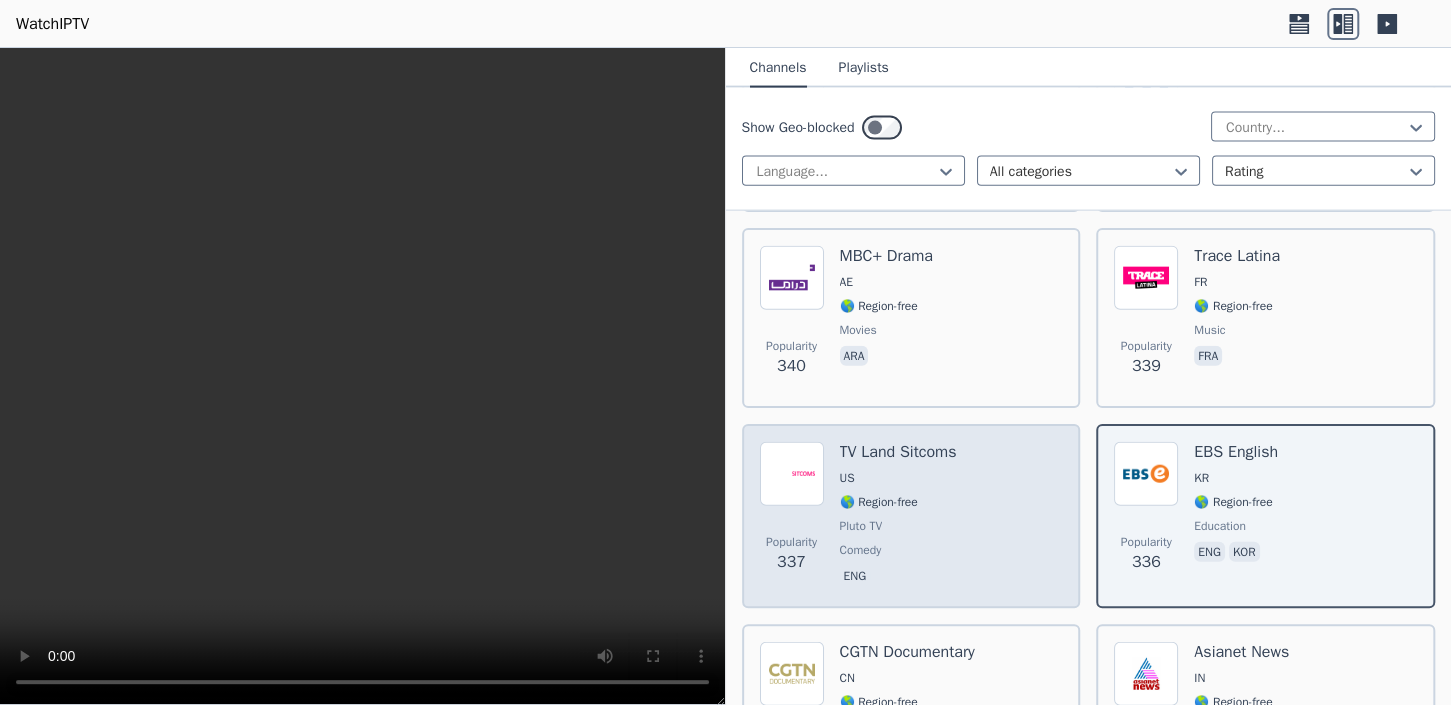 click on "Pluto TV" at bounding box center [898, 526] 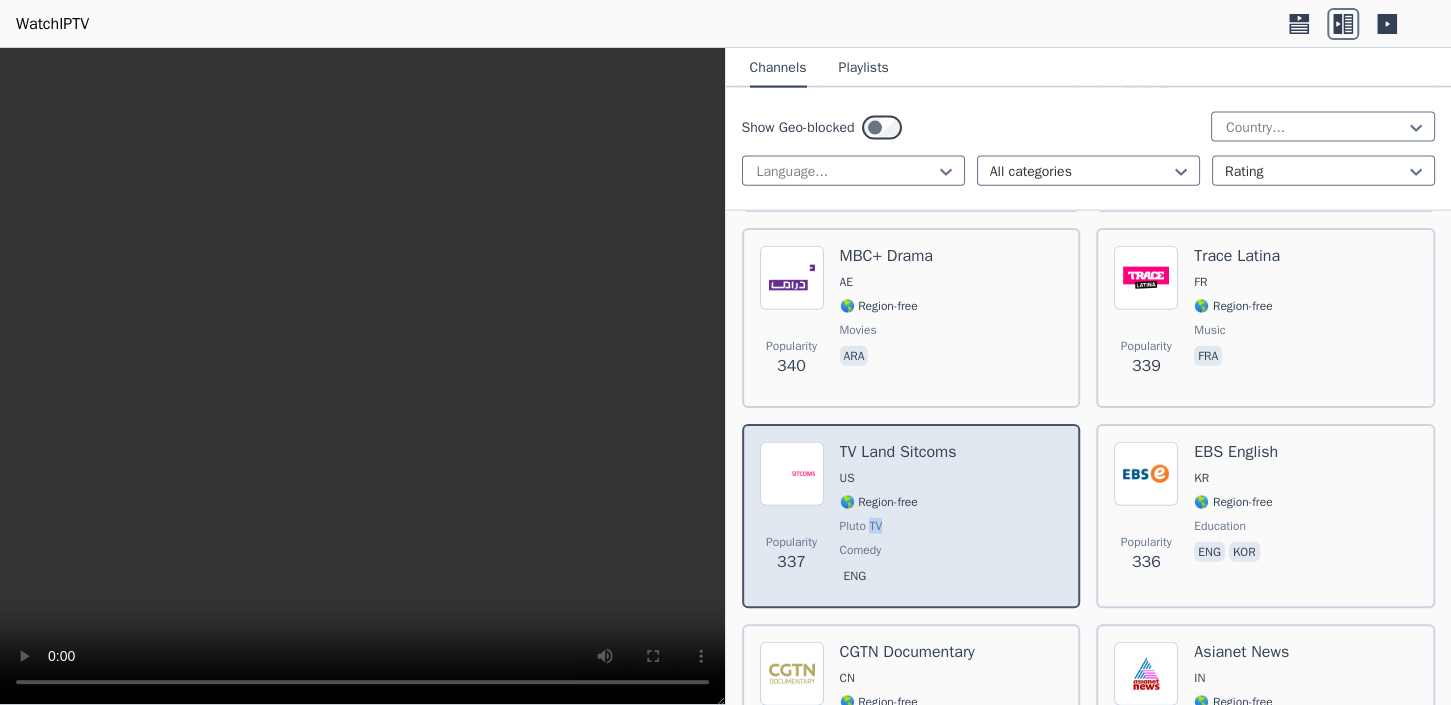 click on "Pluto TV" at bounding box center (898, 526) 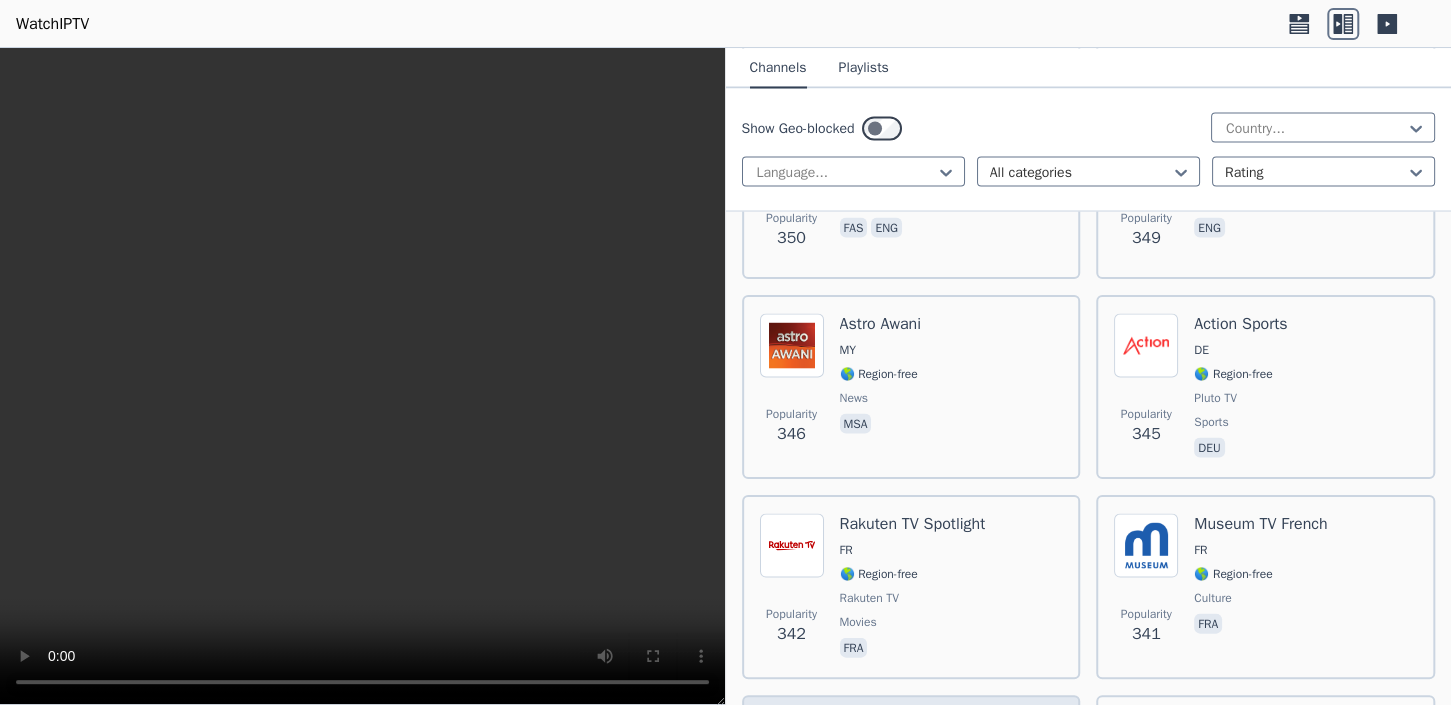 scroll, scrollTop: 19510, scrollLeft: 0, axis: vertical 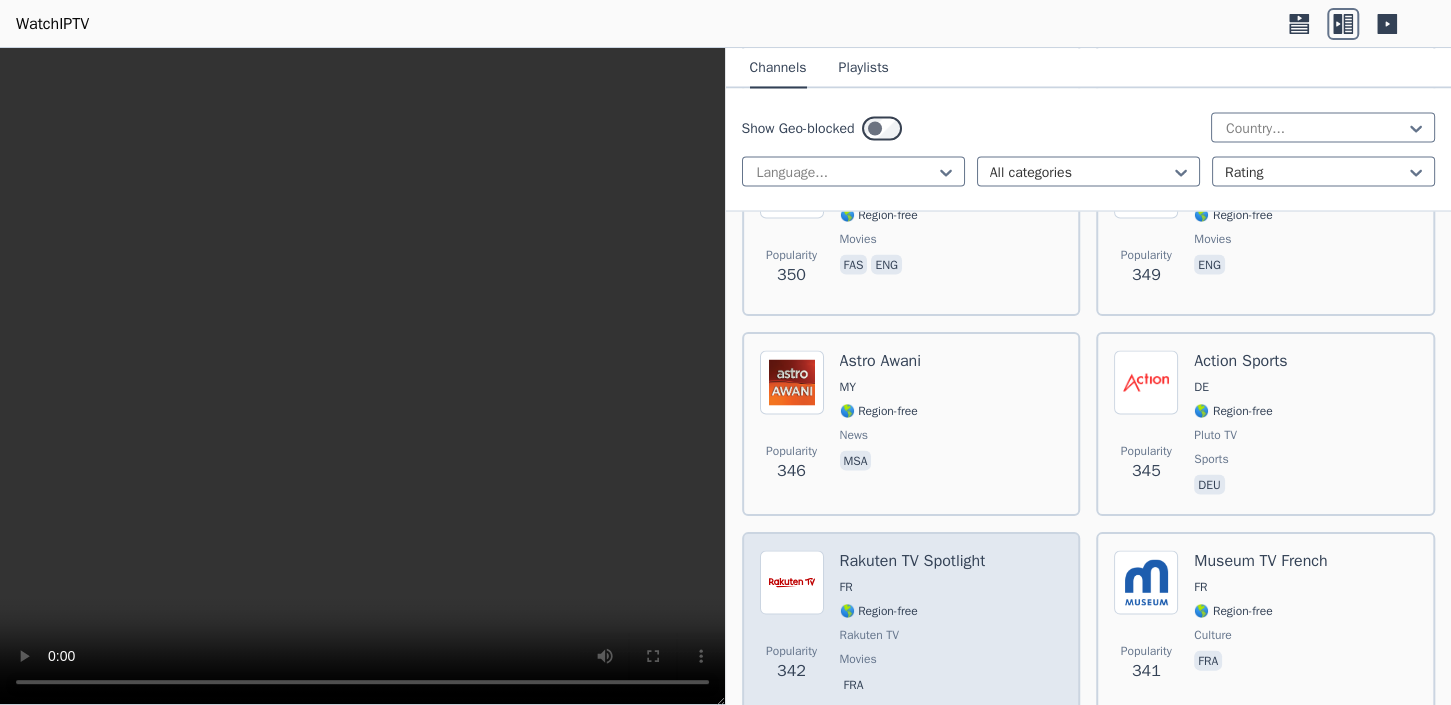 click on "🌎 Region-free" at bounding box center (913, 610) 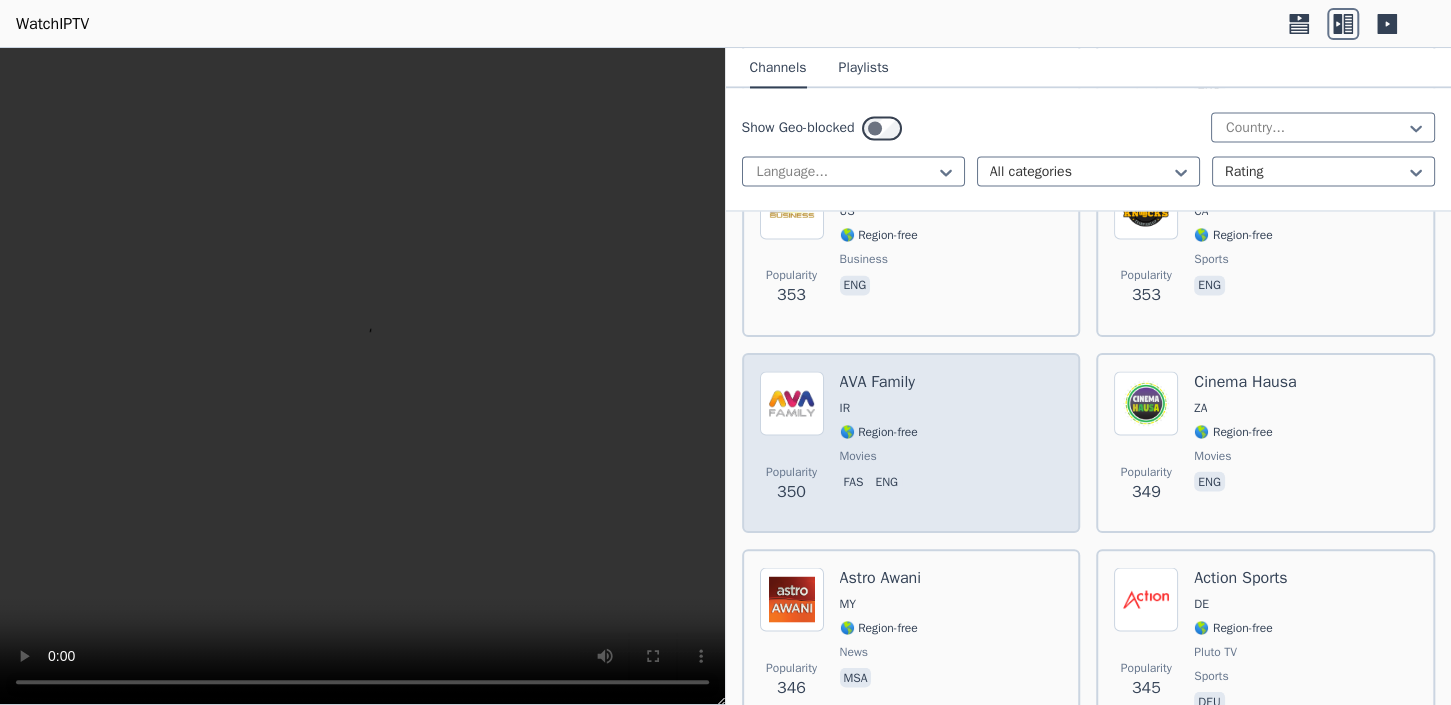 scroll, scrollTop: 19259, scrollLeft: 0, axis: vertical 